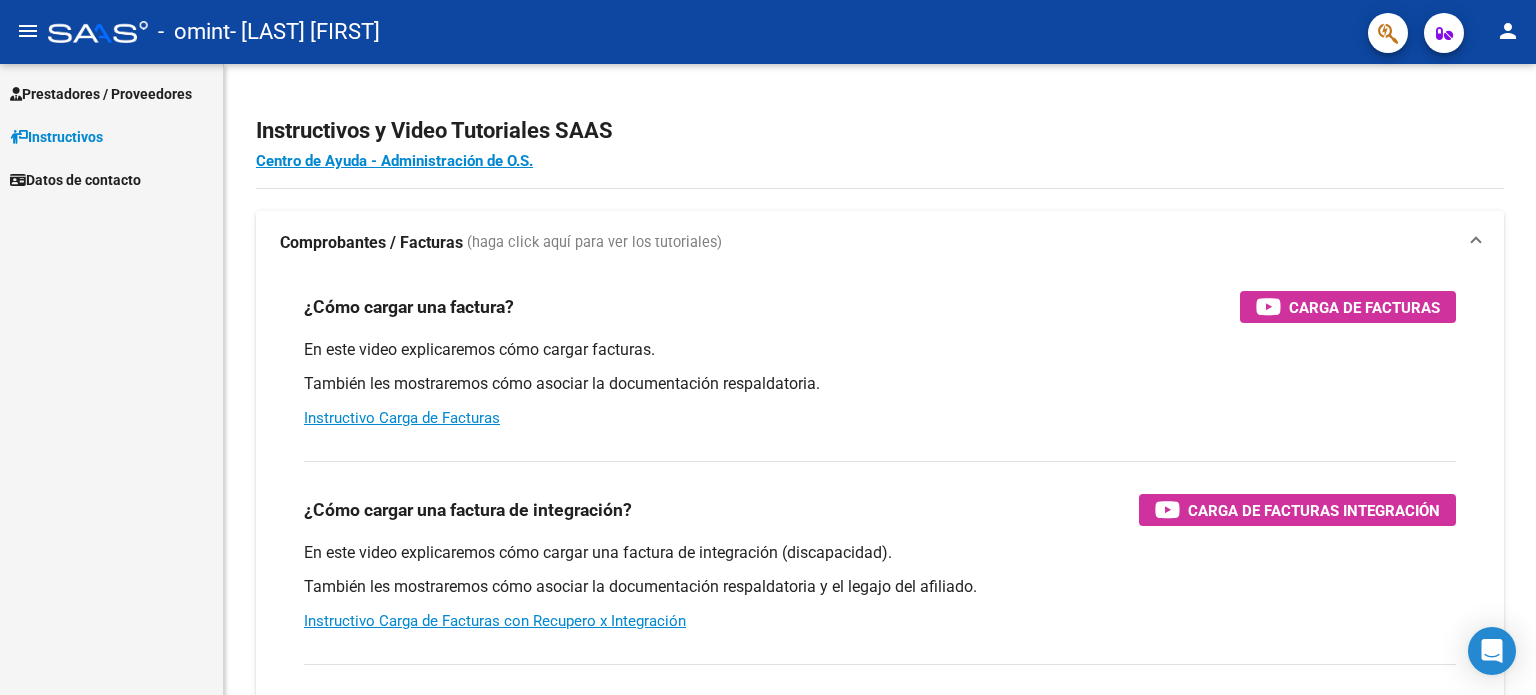 scroll, scrollTop: 0, scrollLeft: 0, axis: both 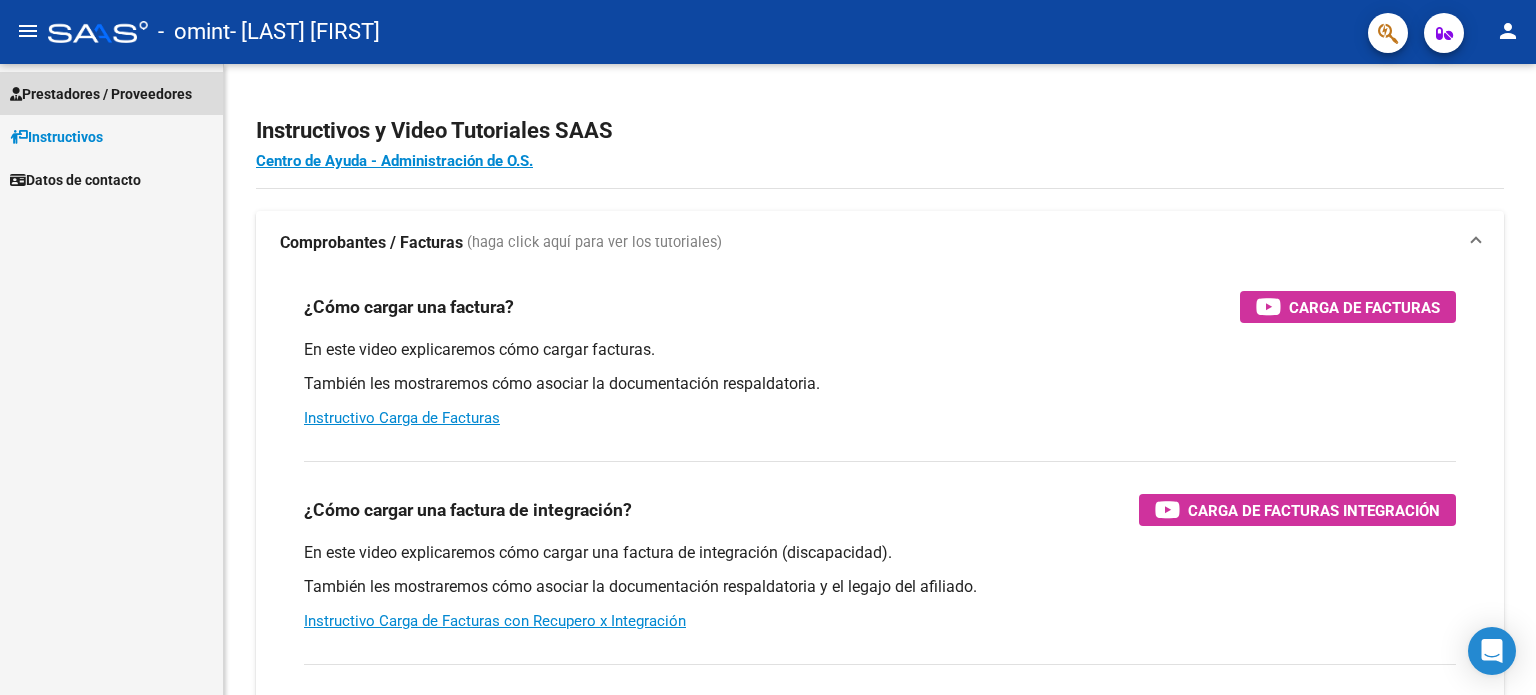 click on "Prestadores / Proveedores" at bounding box center [101, 94] 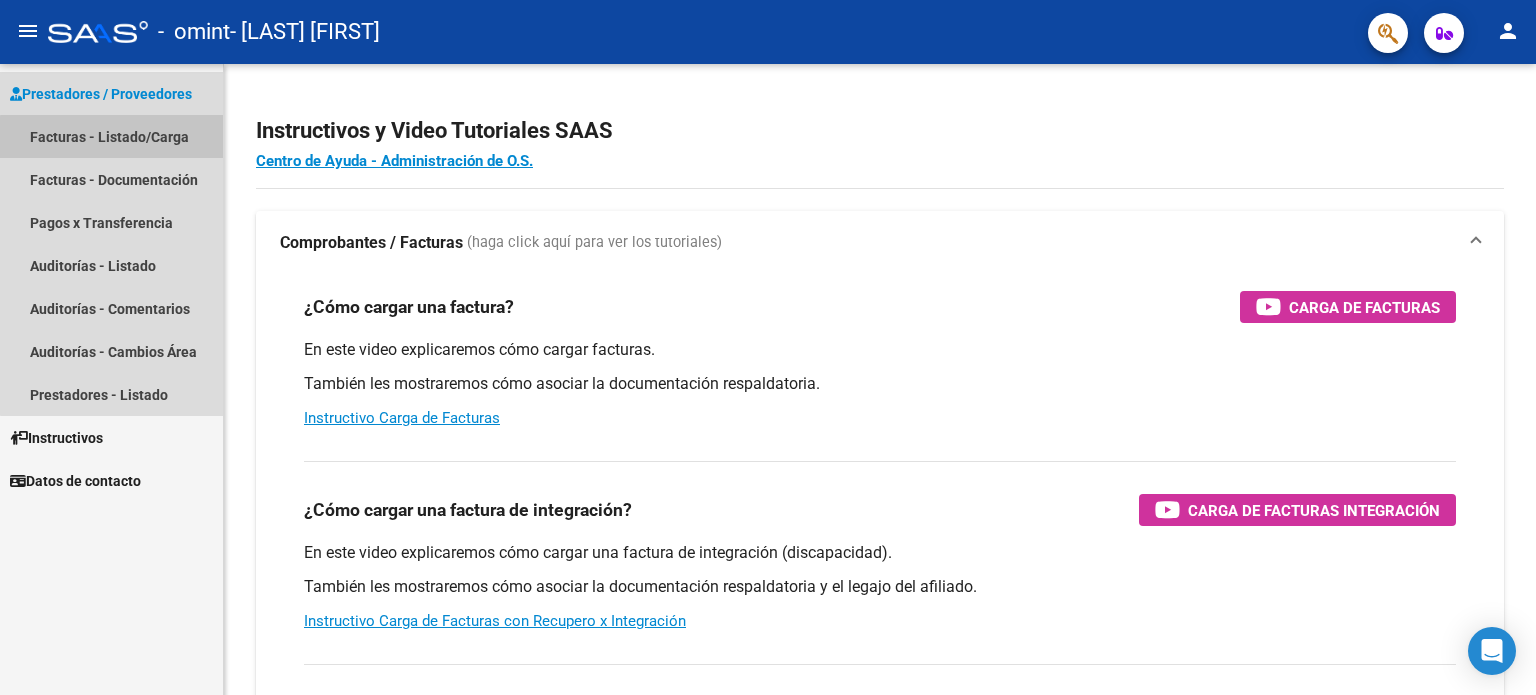 click on "Facturas - Listado/Carga" at bounding box center (111, 136) 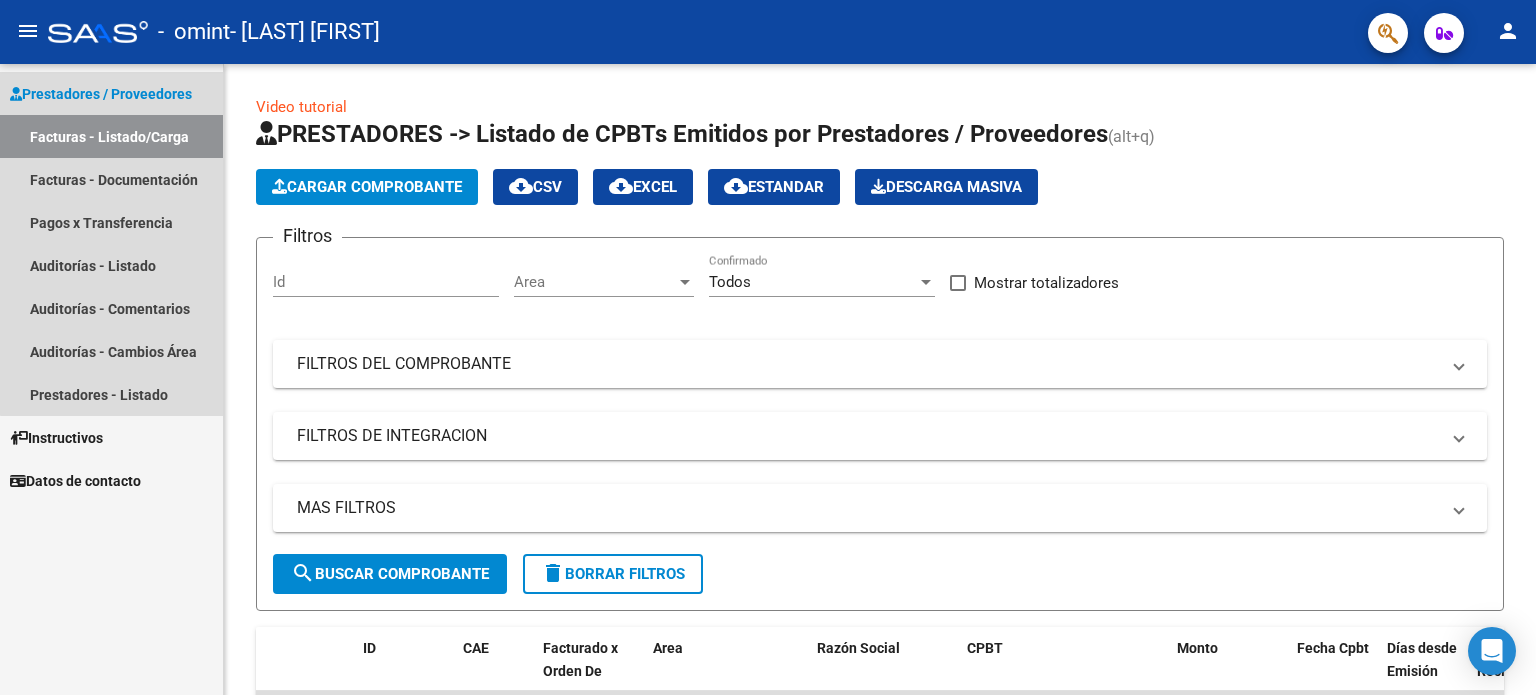 click on "Facturas - Listado/Carga" at bounding box center (111, 136) 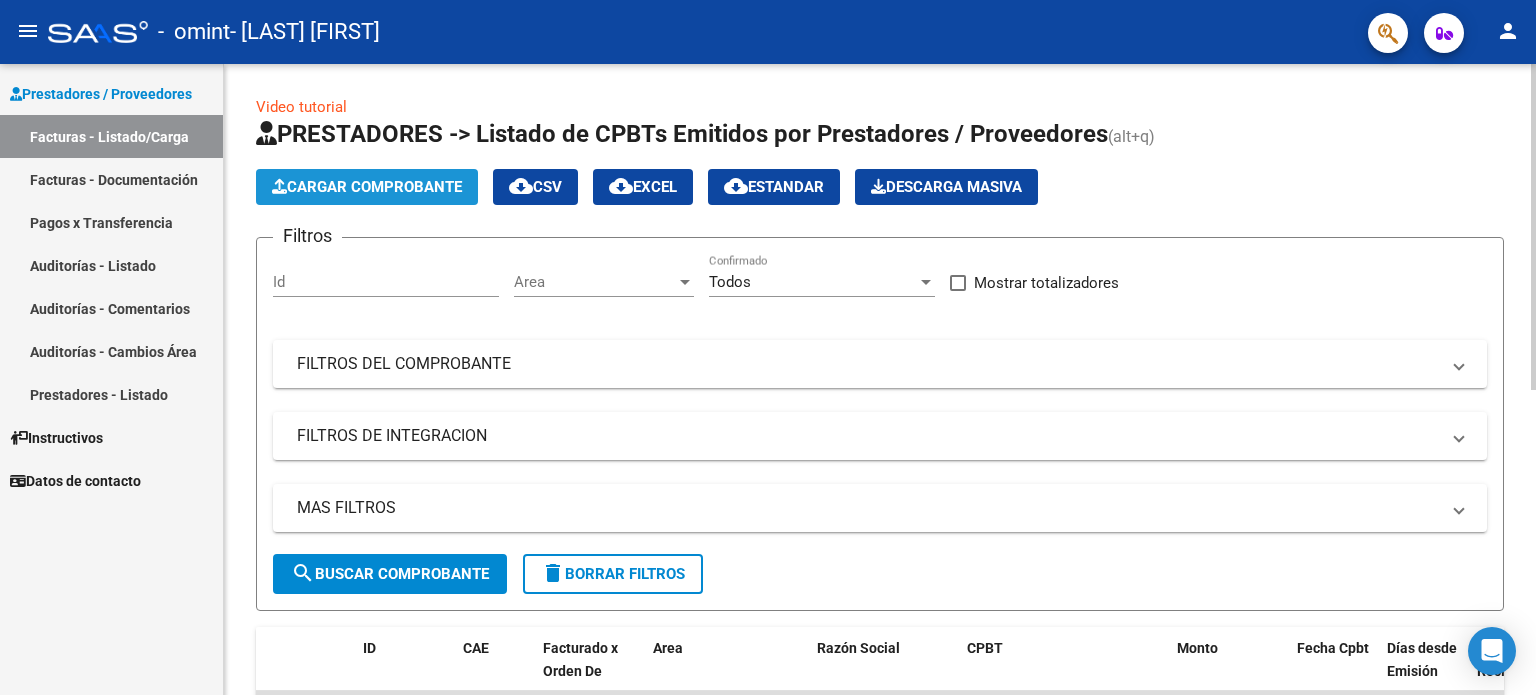 drag, startPoint x: 401, startPoint y: 113, endPoint x: 488, endPoint y: 101, distance: 87.823685 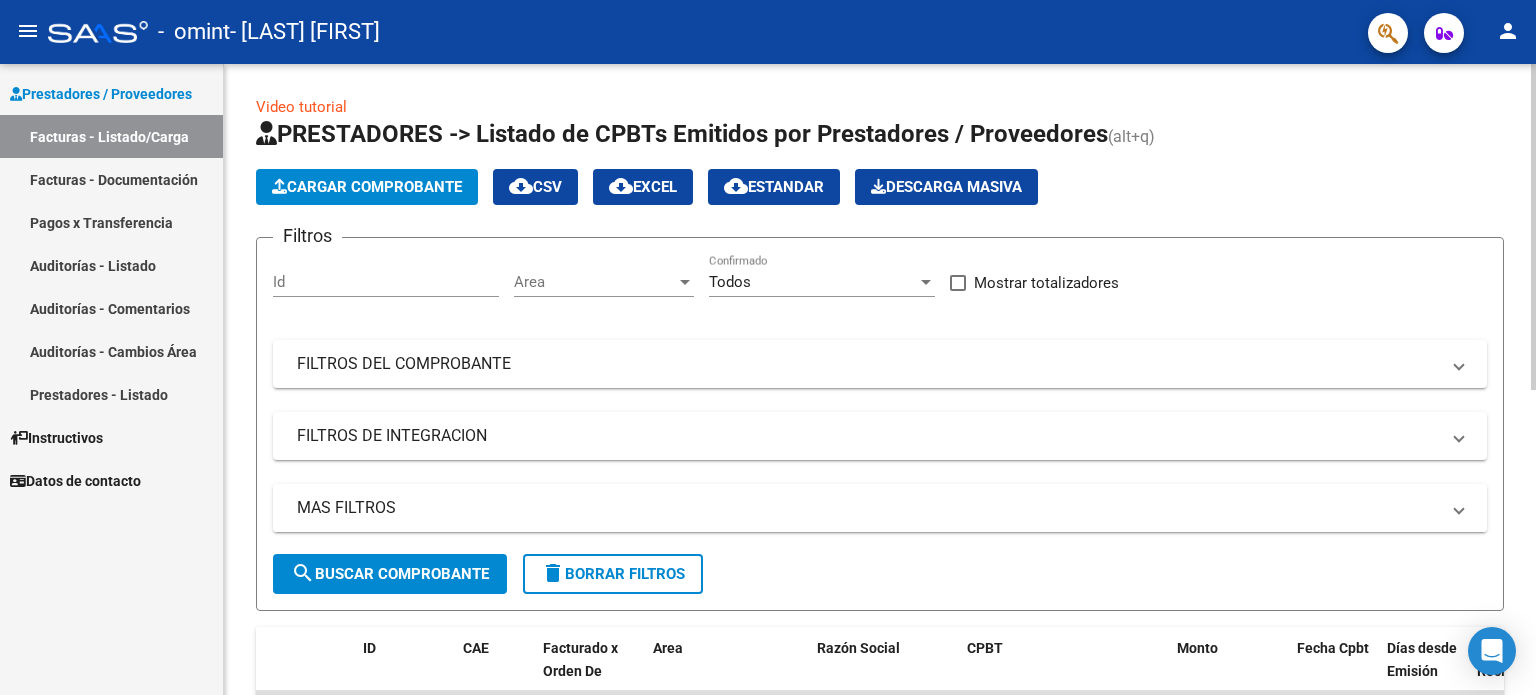 type 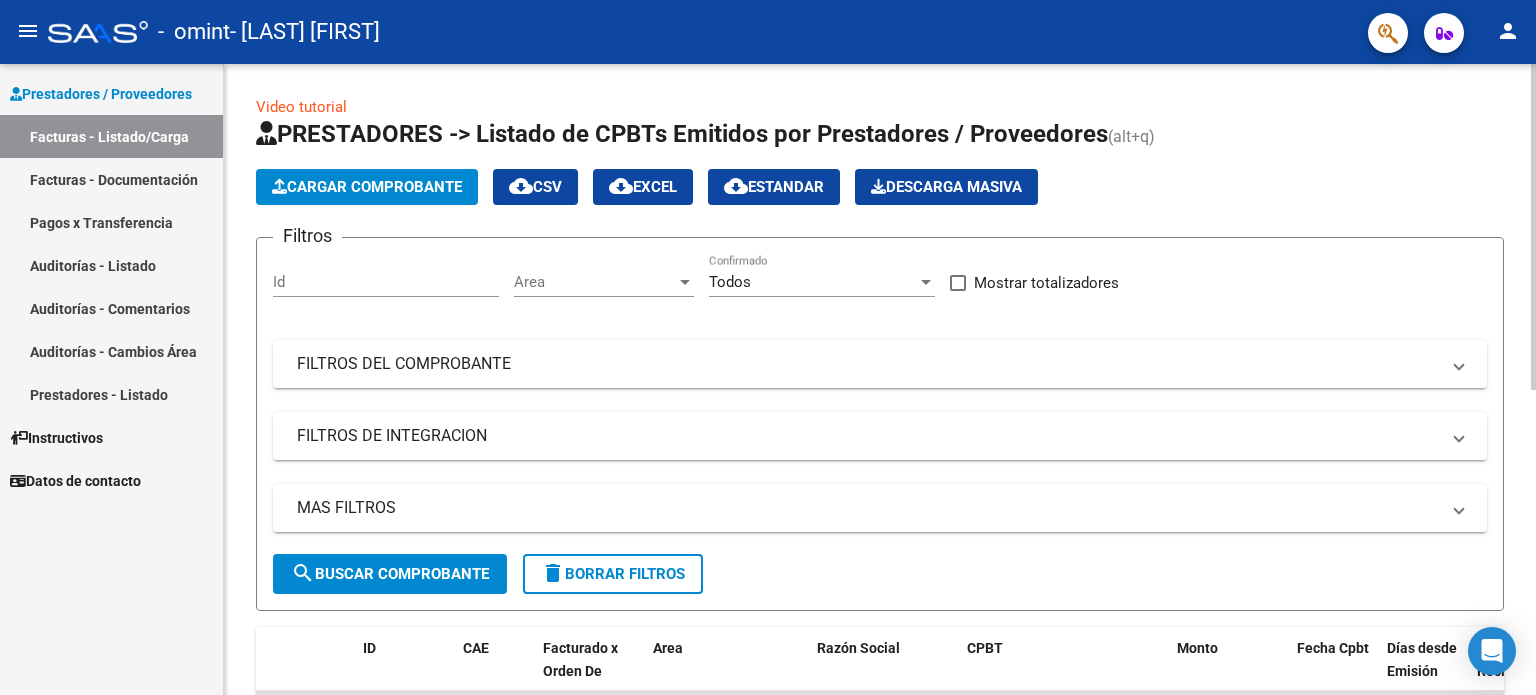 scroll, scrollTop: 588, scrollLeft: 0, axis: vertical 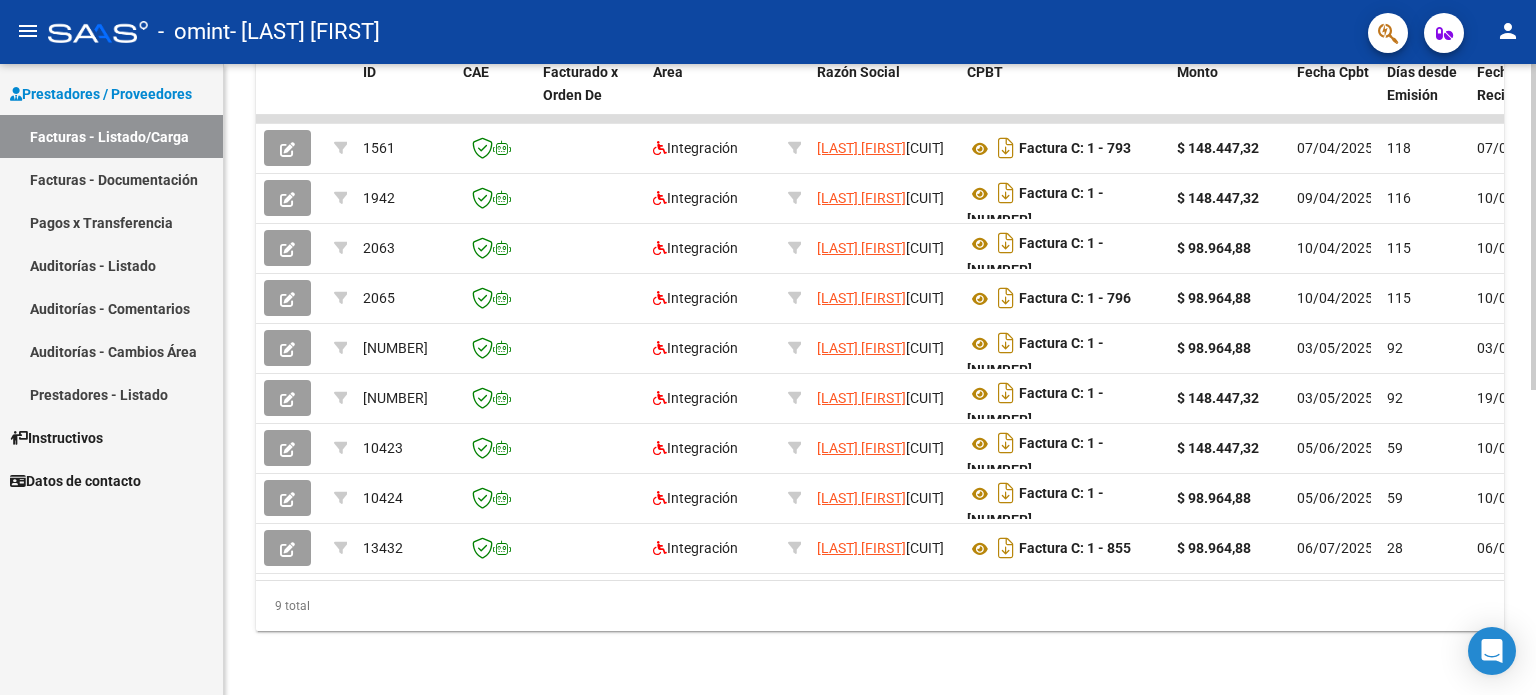 click 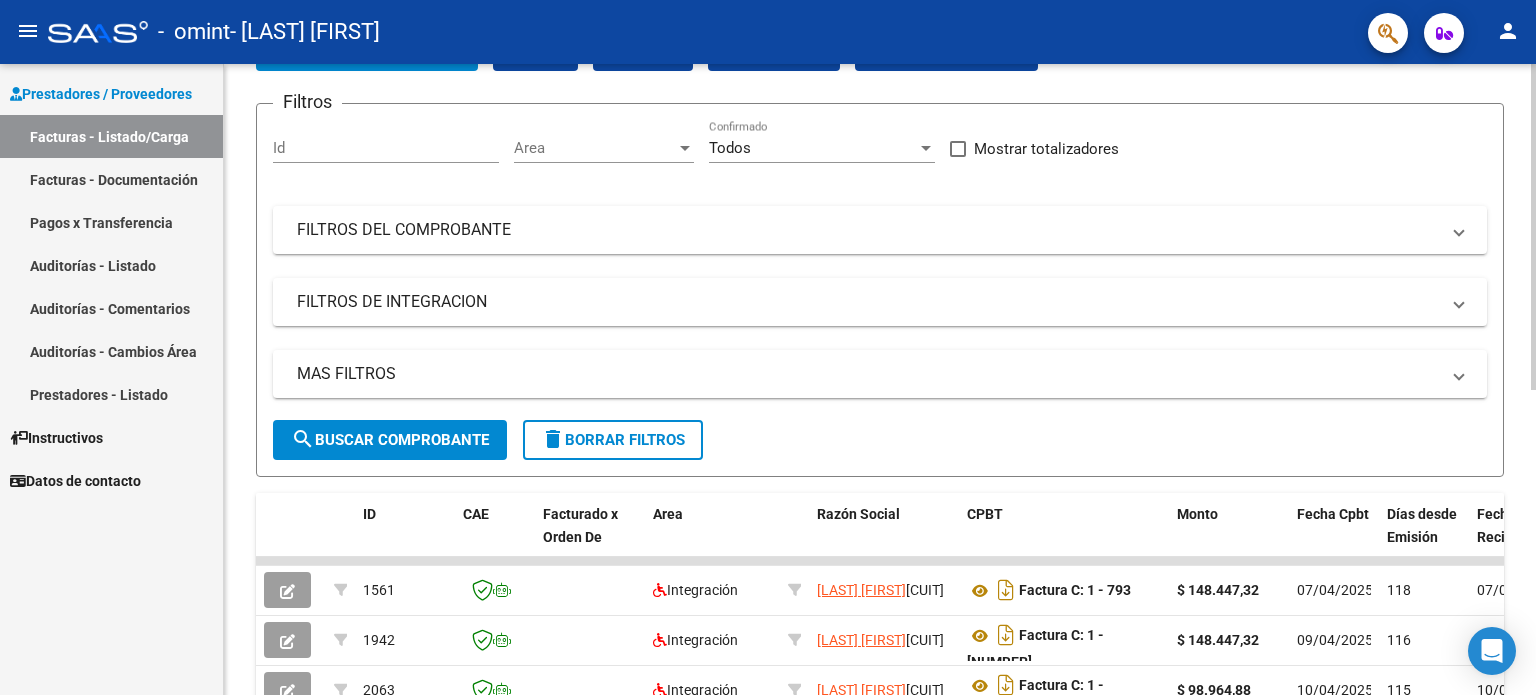 scroll, scrollTop: 106, scrollLeft: 0, axis: vertical 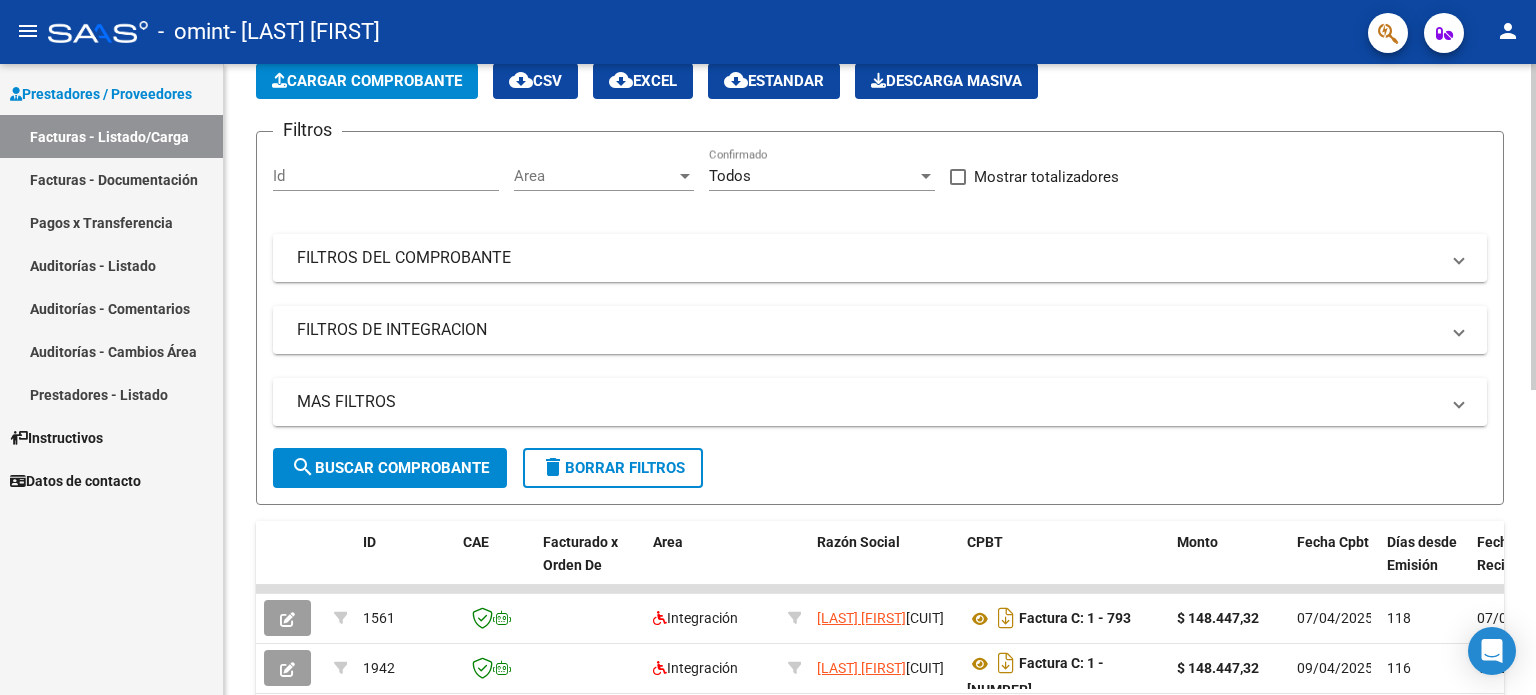 click 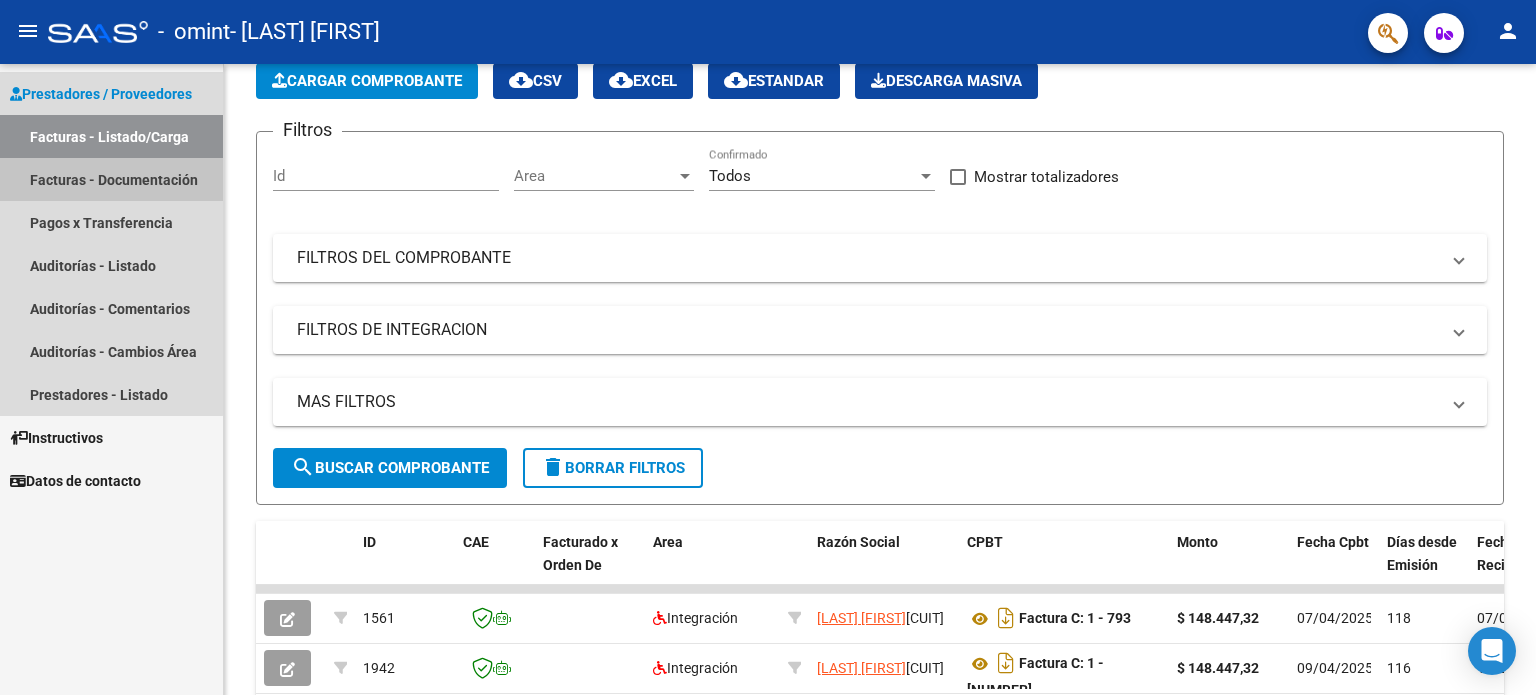 click on "Facturas - Documentación" at bounding box center (111, 179) 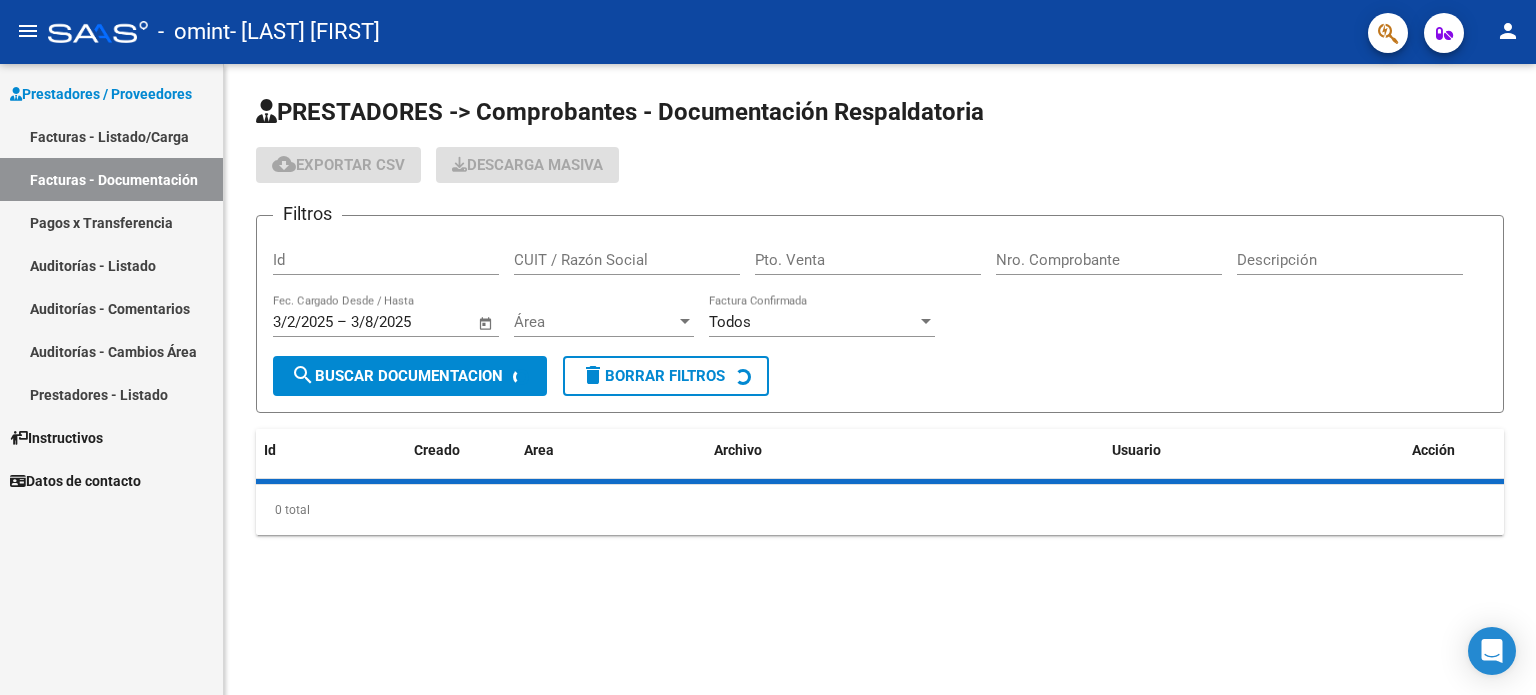 scroll, scrollTop: 0, scrollLeft: 0, axis: both 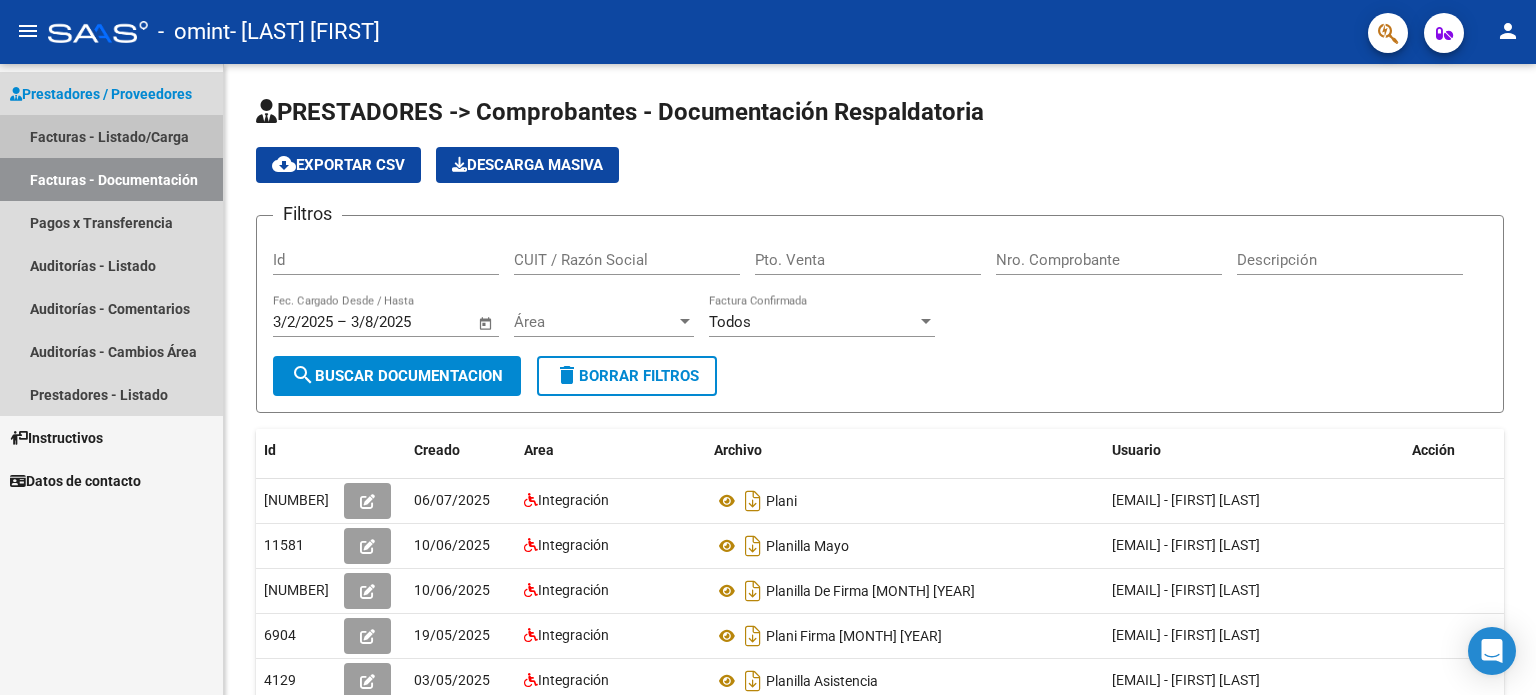 click on "Facturas - Listado/Carga" at bounding box center (111, 136) 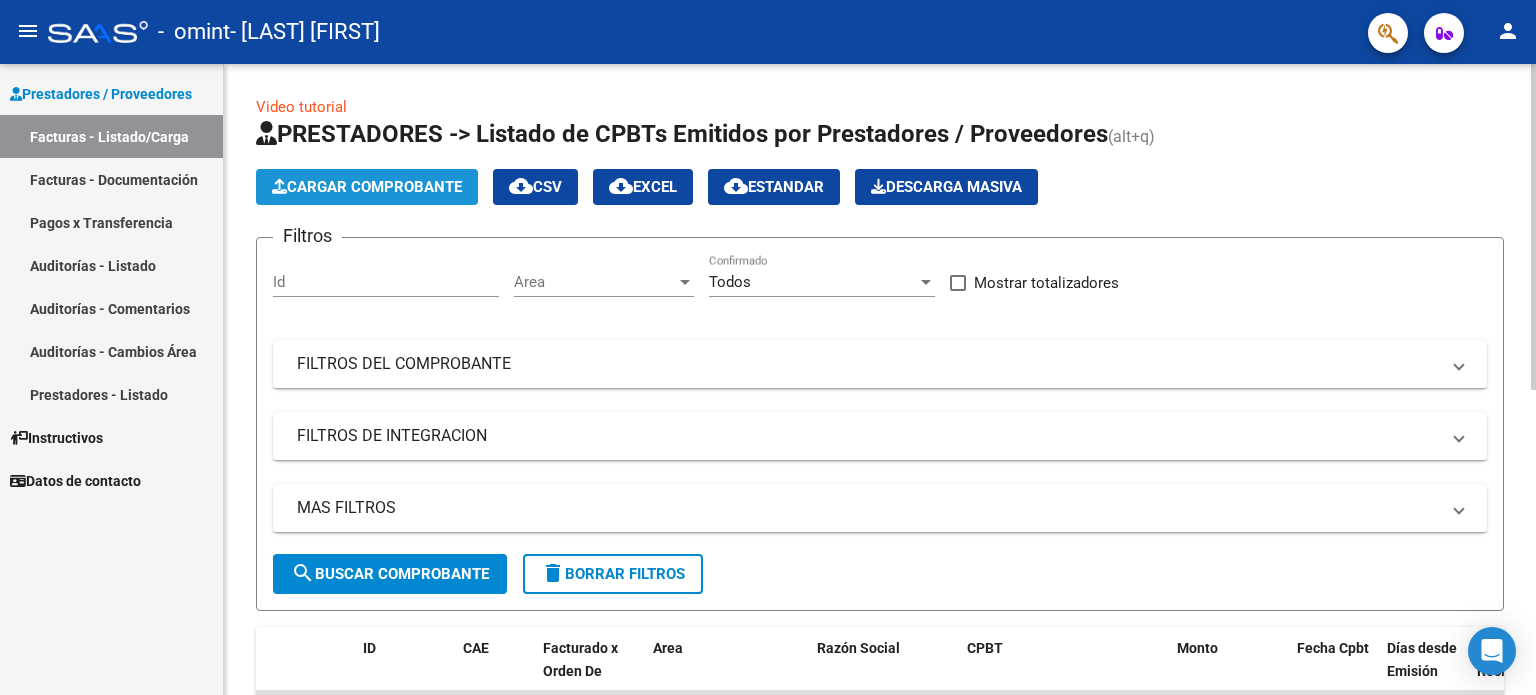 click on "Cargar Comprobante" 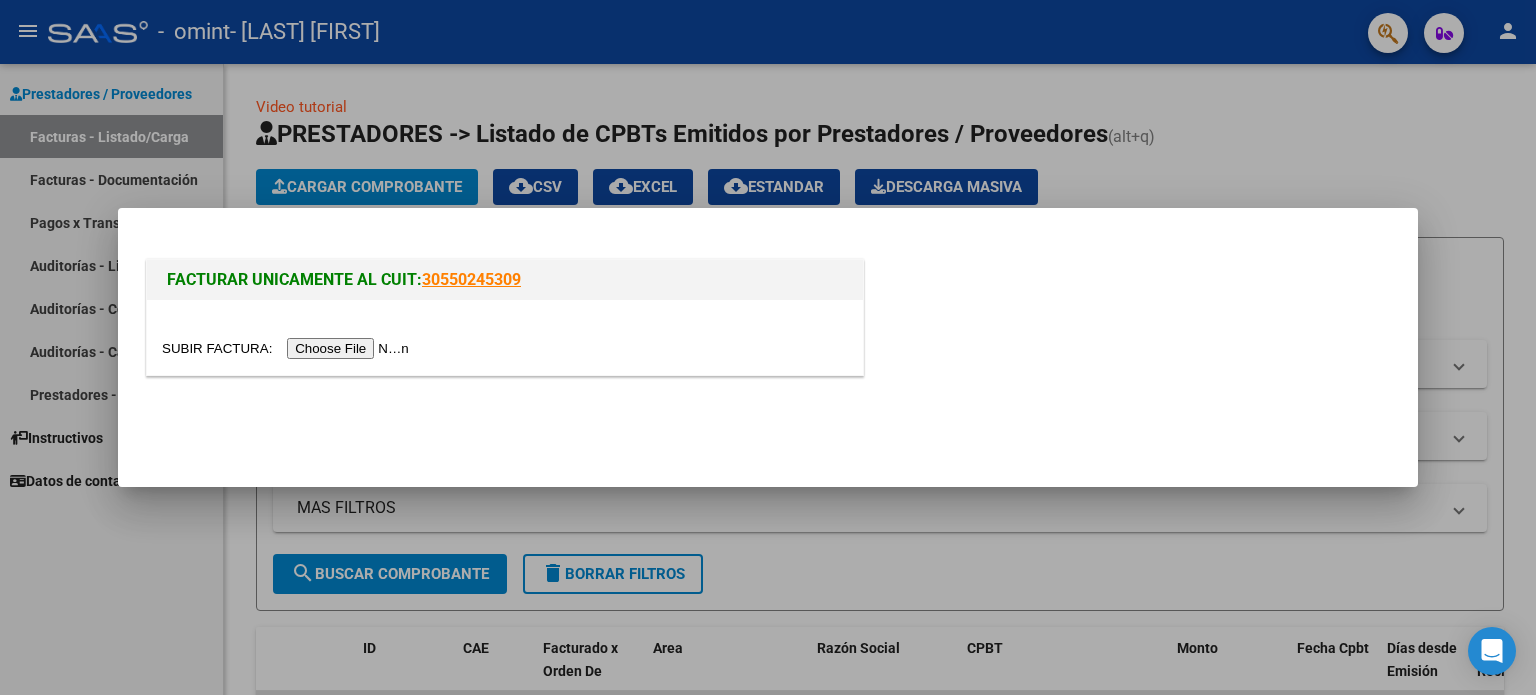 click at bounding box center [288, 348] 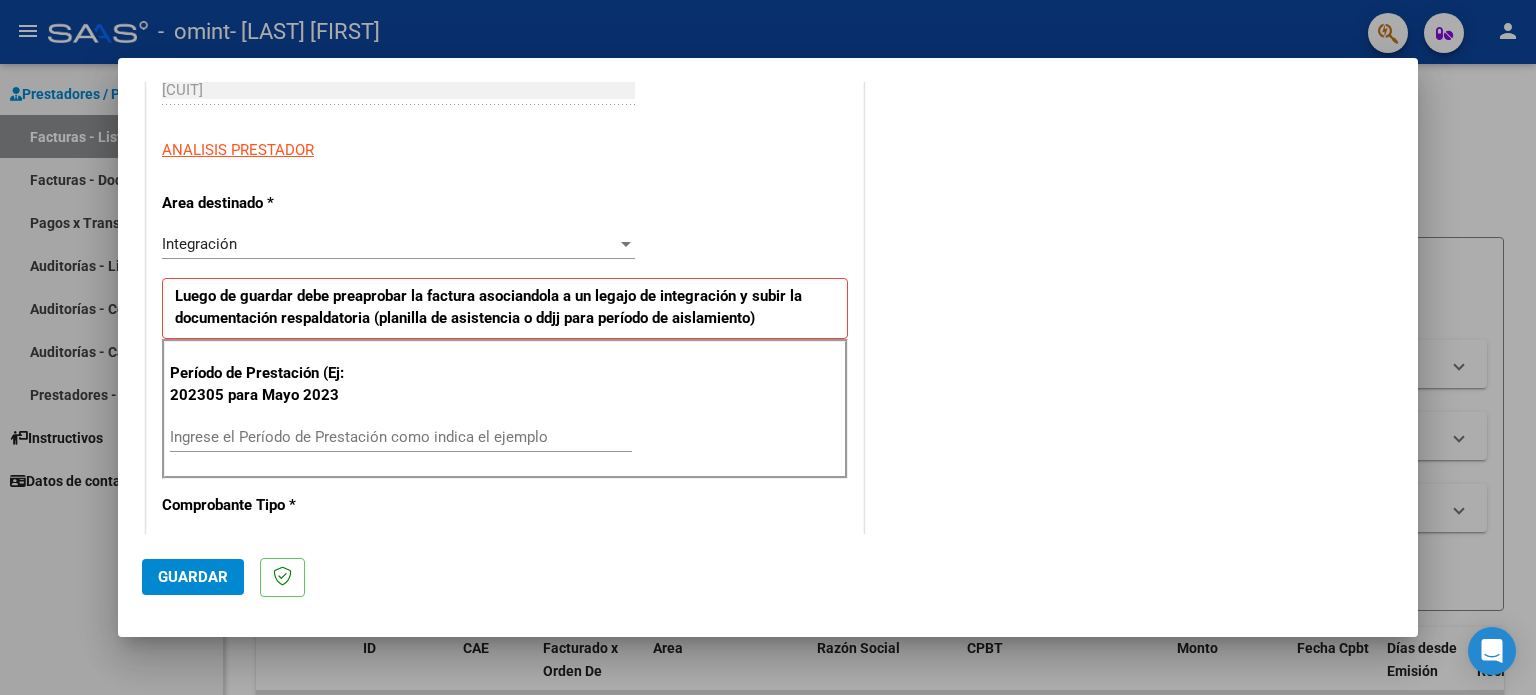 scroll, scrollTop: 375, scrollLeft: 0, axis: vertical 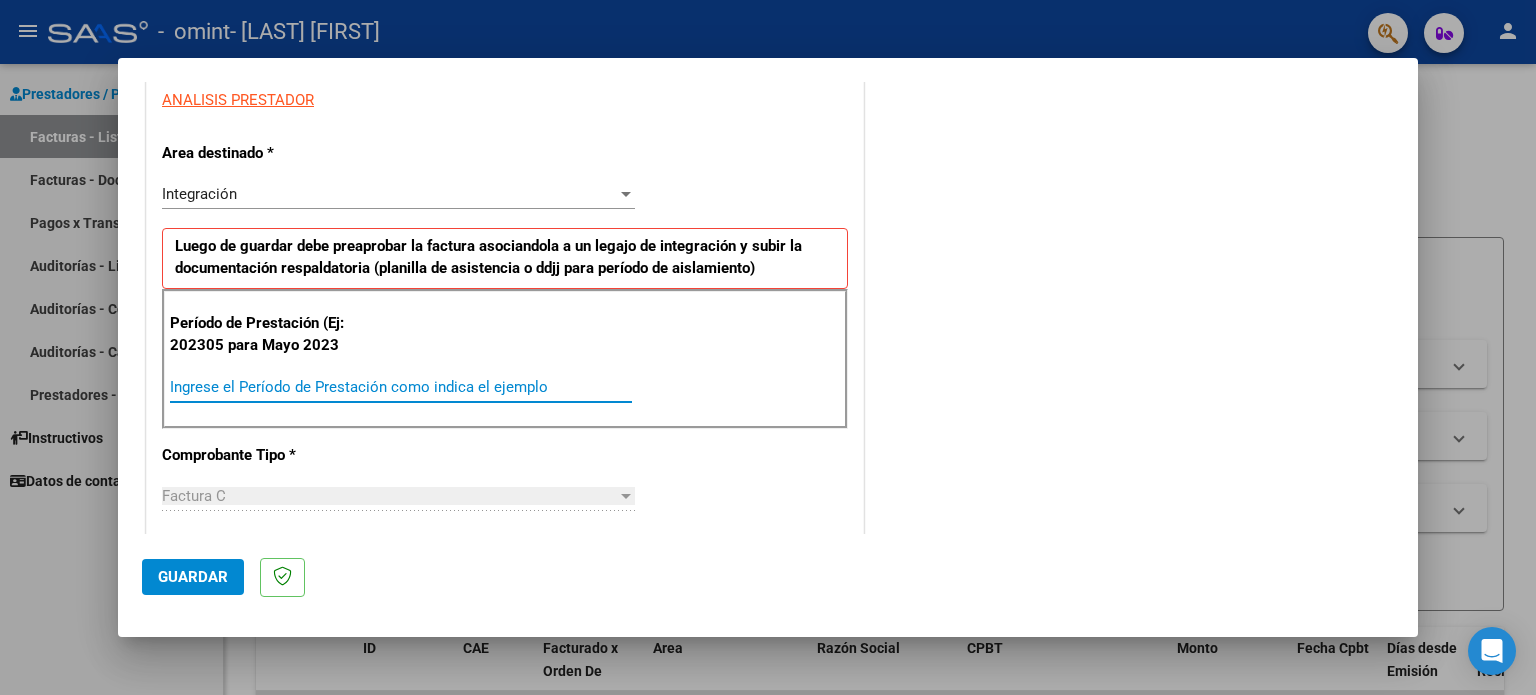 click on "Ingrese el Período de Prestación como indica el ejemplo" at bounding box center (401, 387) 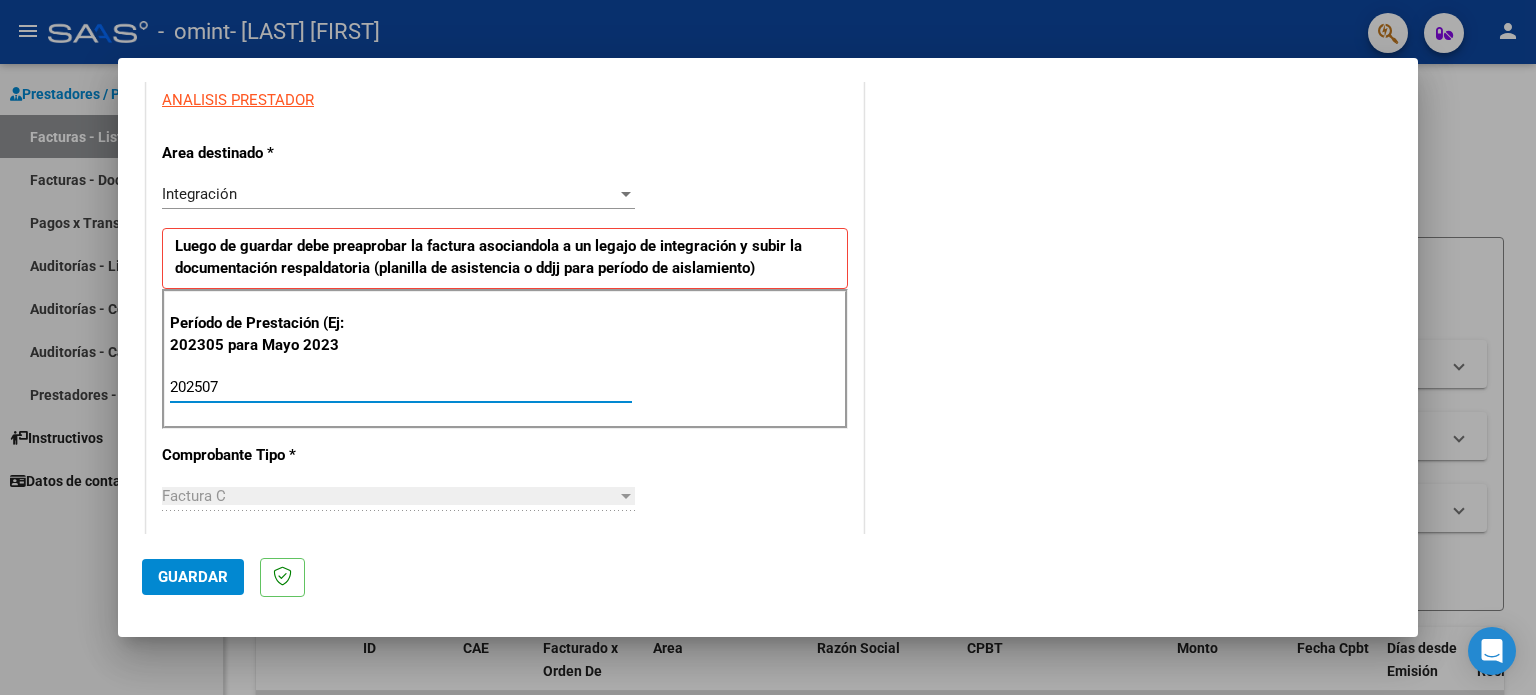 type on "202507" 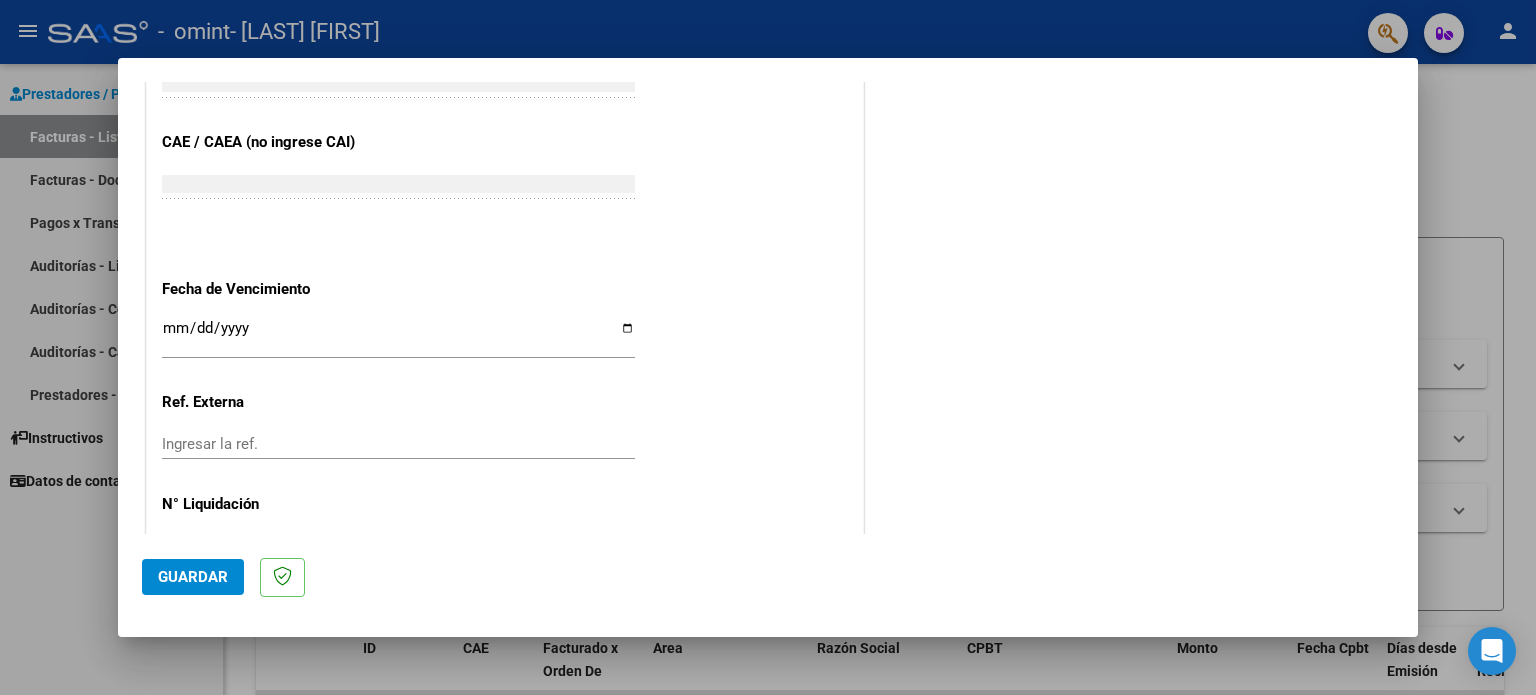 scroll, scrollTop: 1233, scrollLeft: 0, axis: vertical 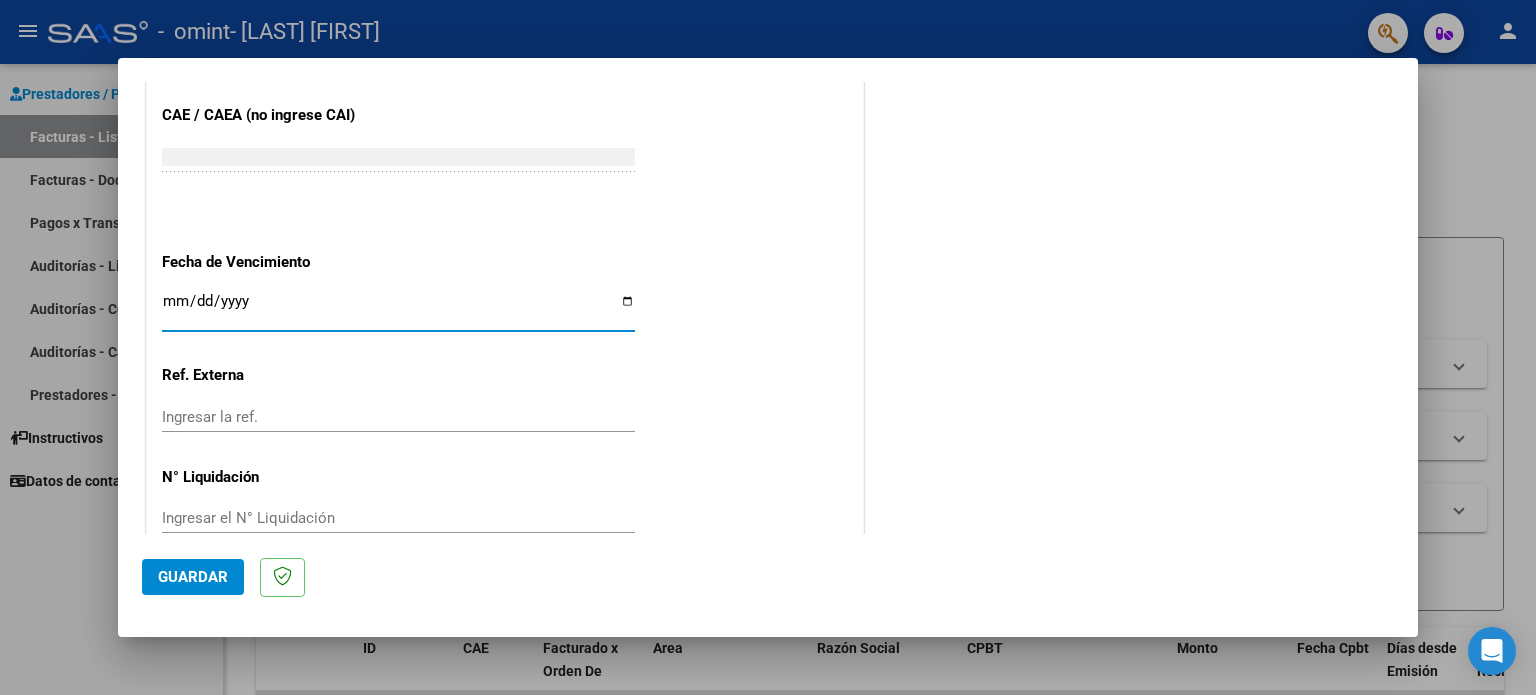 click on "Ingresar la fecha" at bounding box center [398, 309] 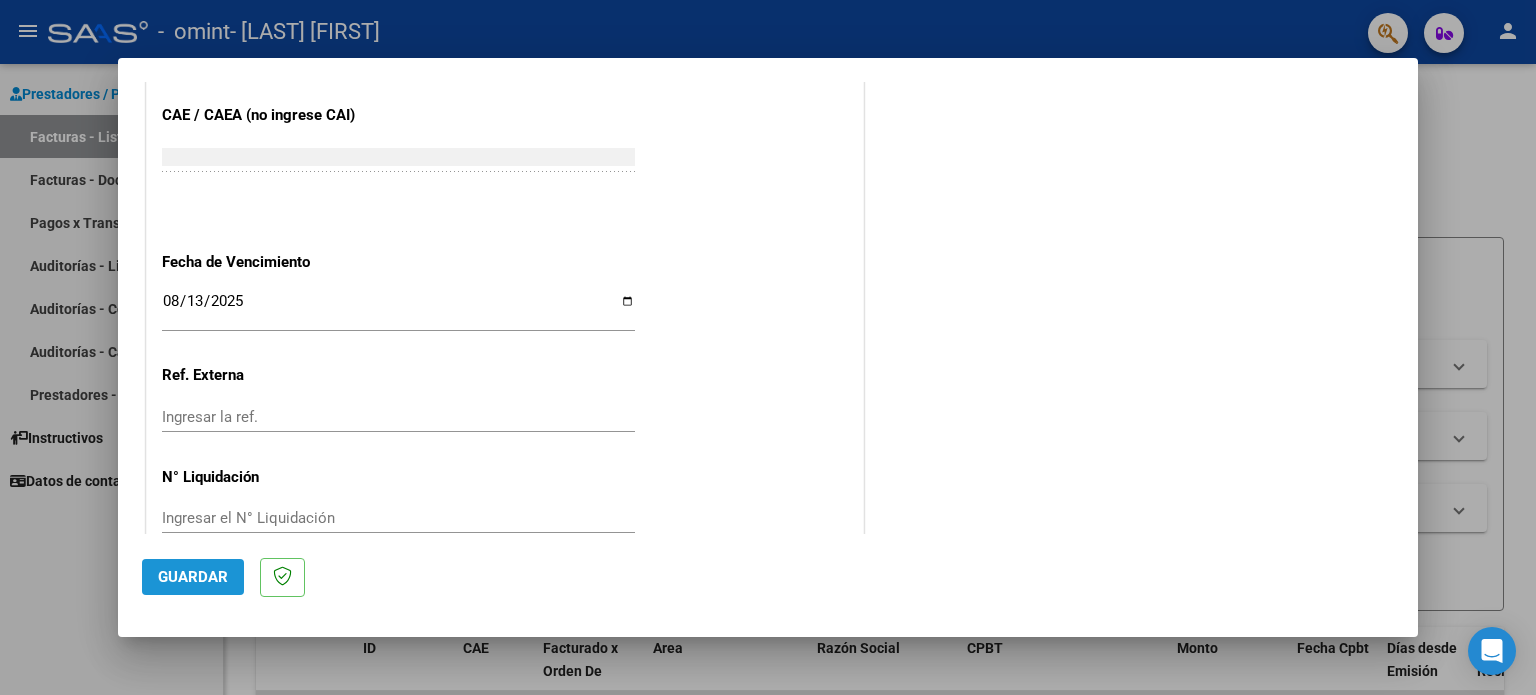 click on "Guardar" 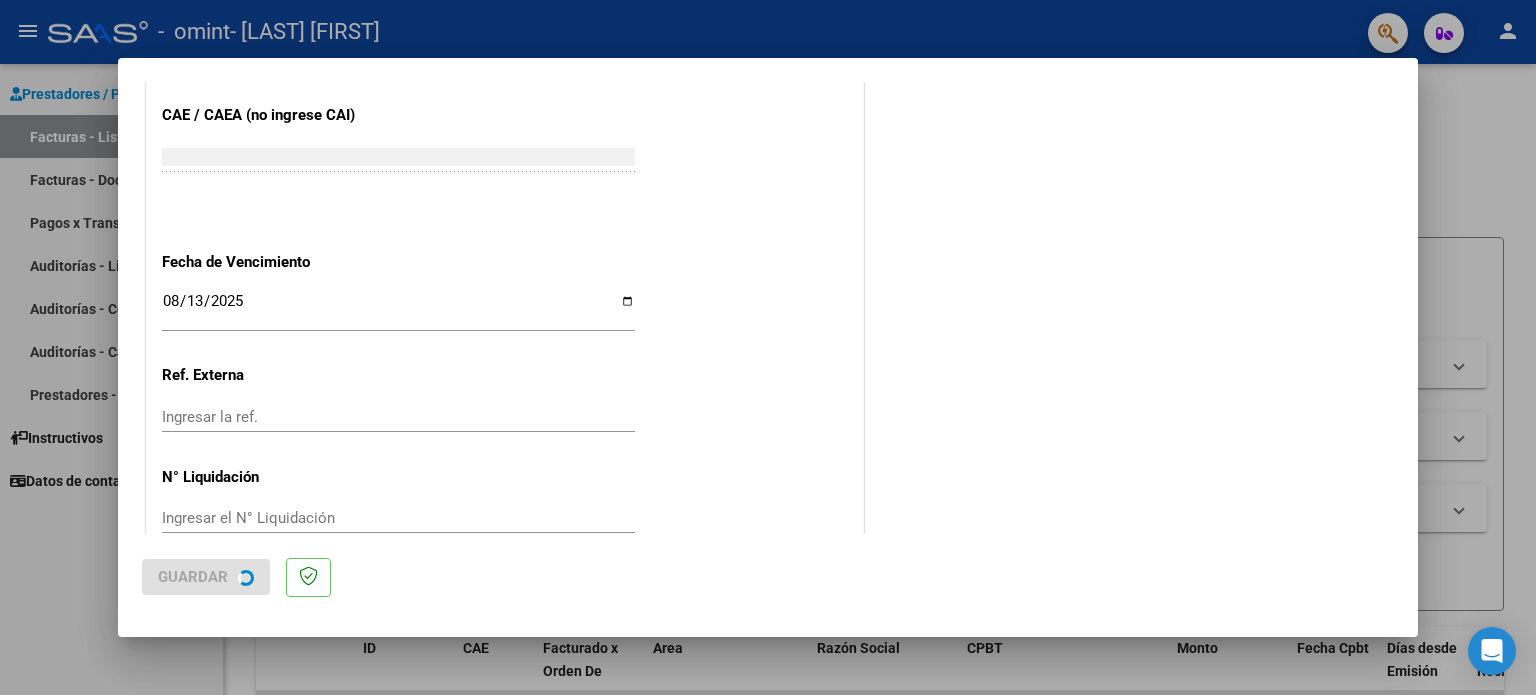 scroll, scrollTop: 0, scrollLeft: 0, axis: both 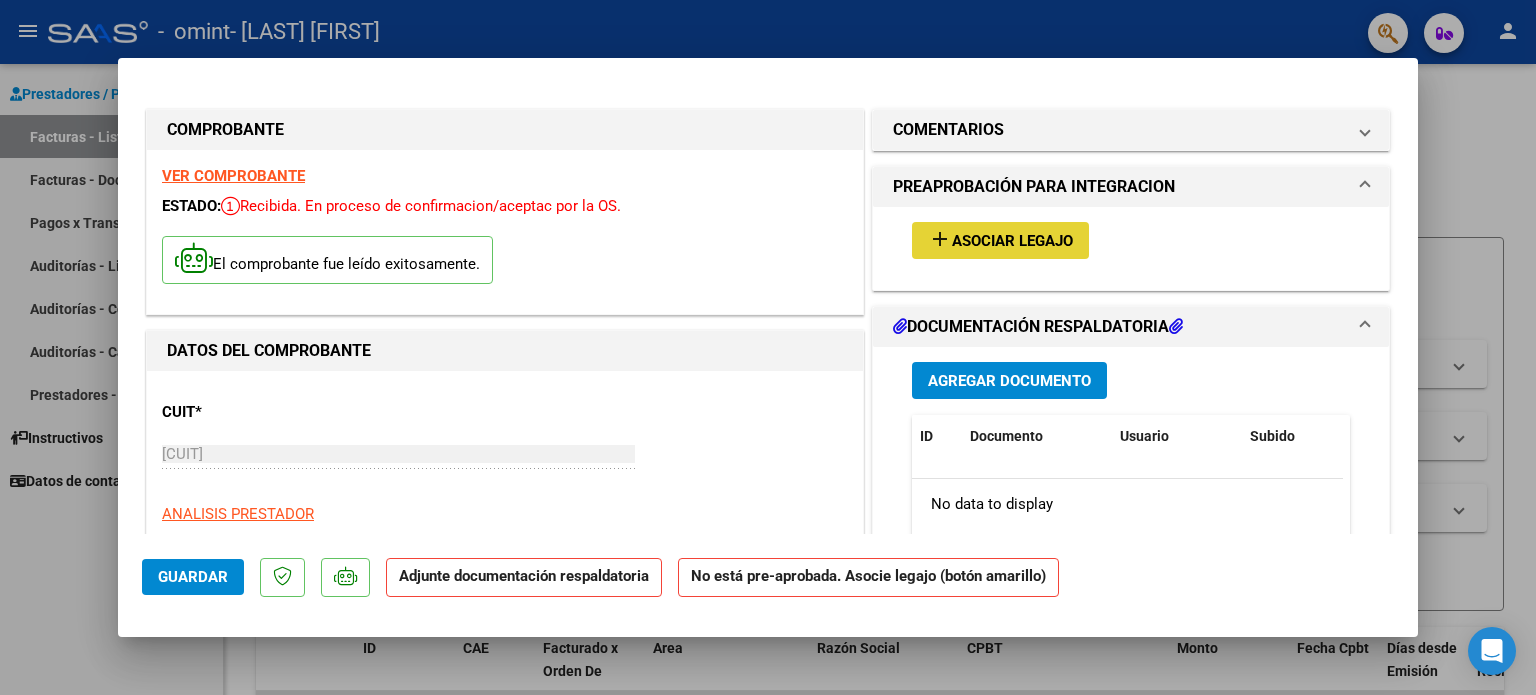 click on "add" at bounding box center [940, 239] 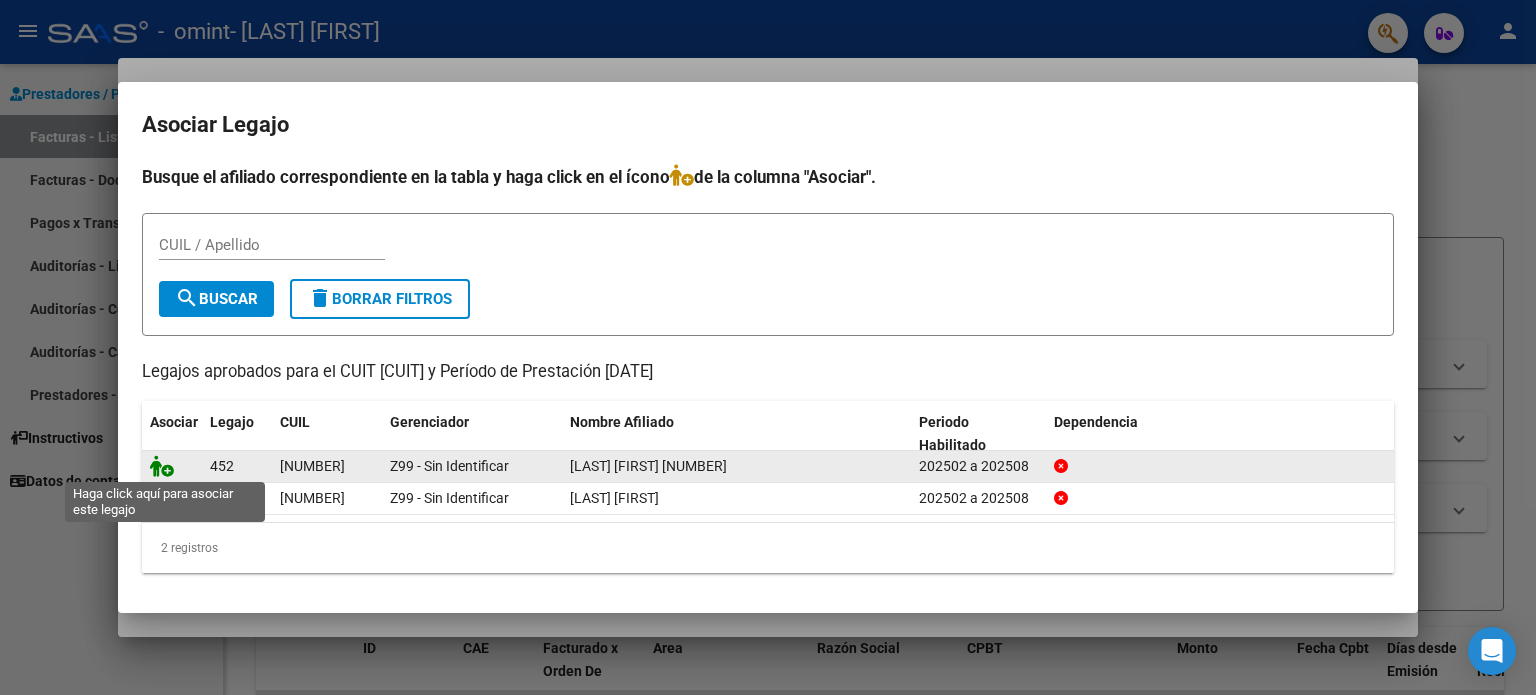 click 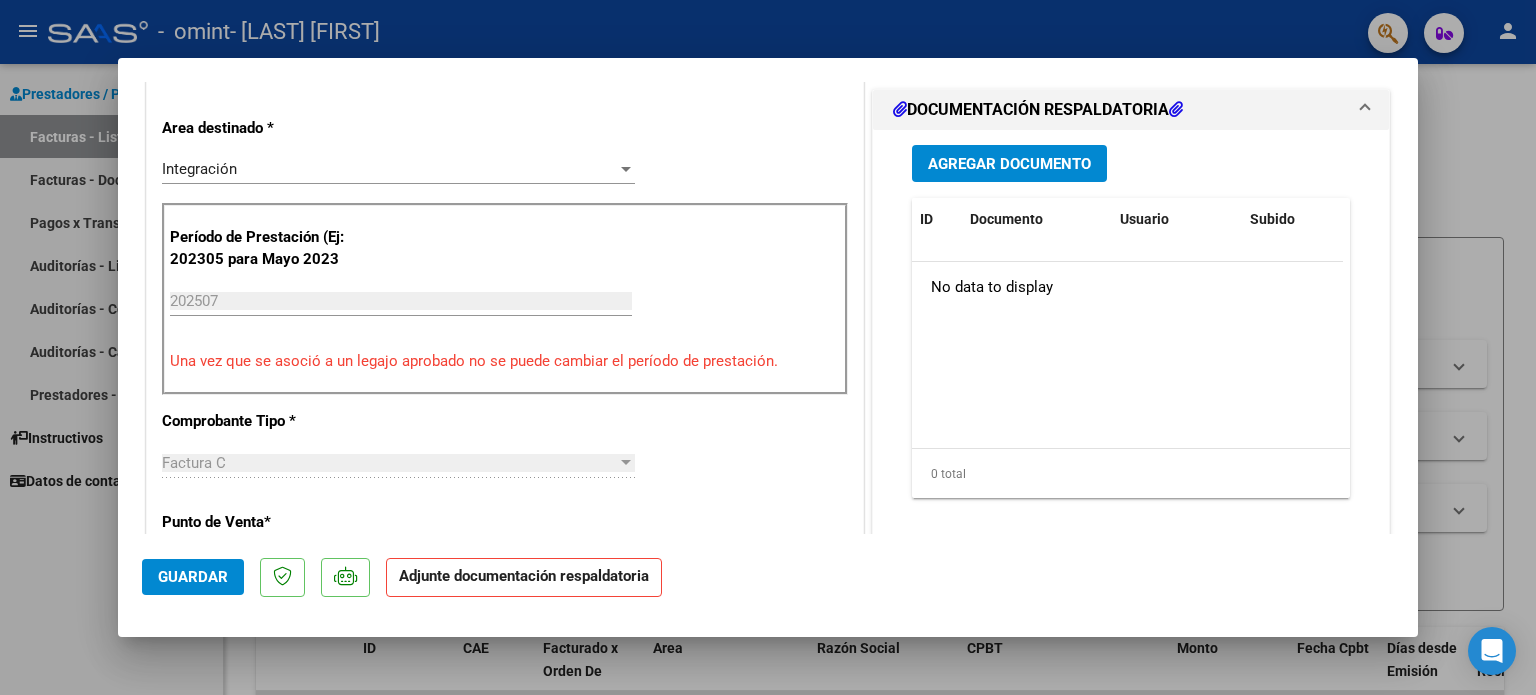 scroll, scrollTop: 486, scrollLeft: 0, axis: vertical 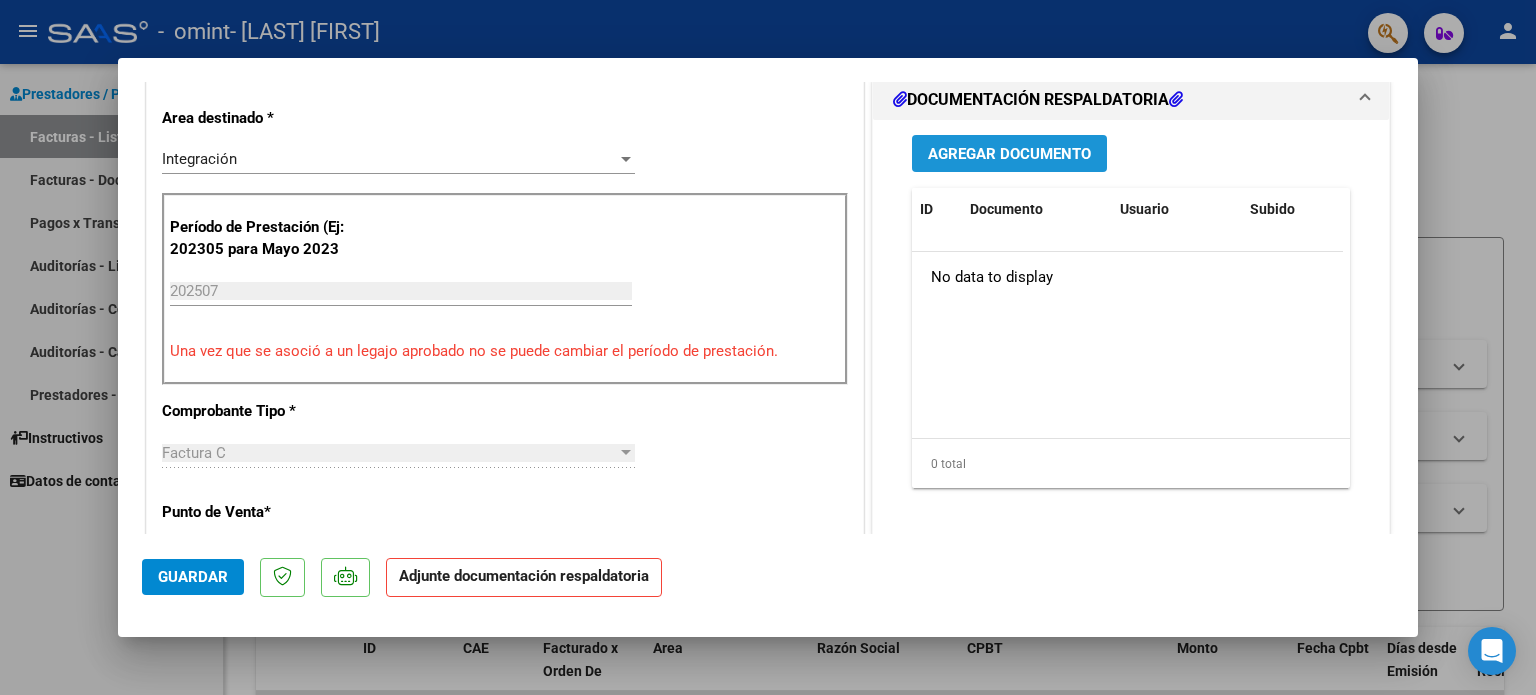 click on "Agregar Documento" at bounding box center [1009, 153] 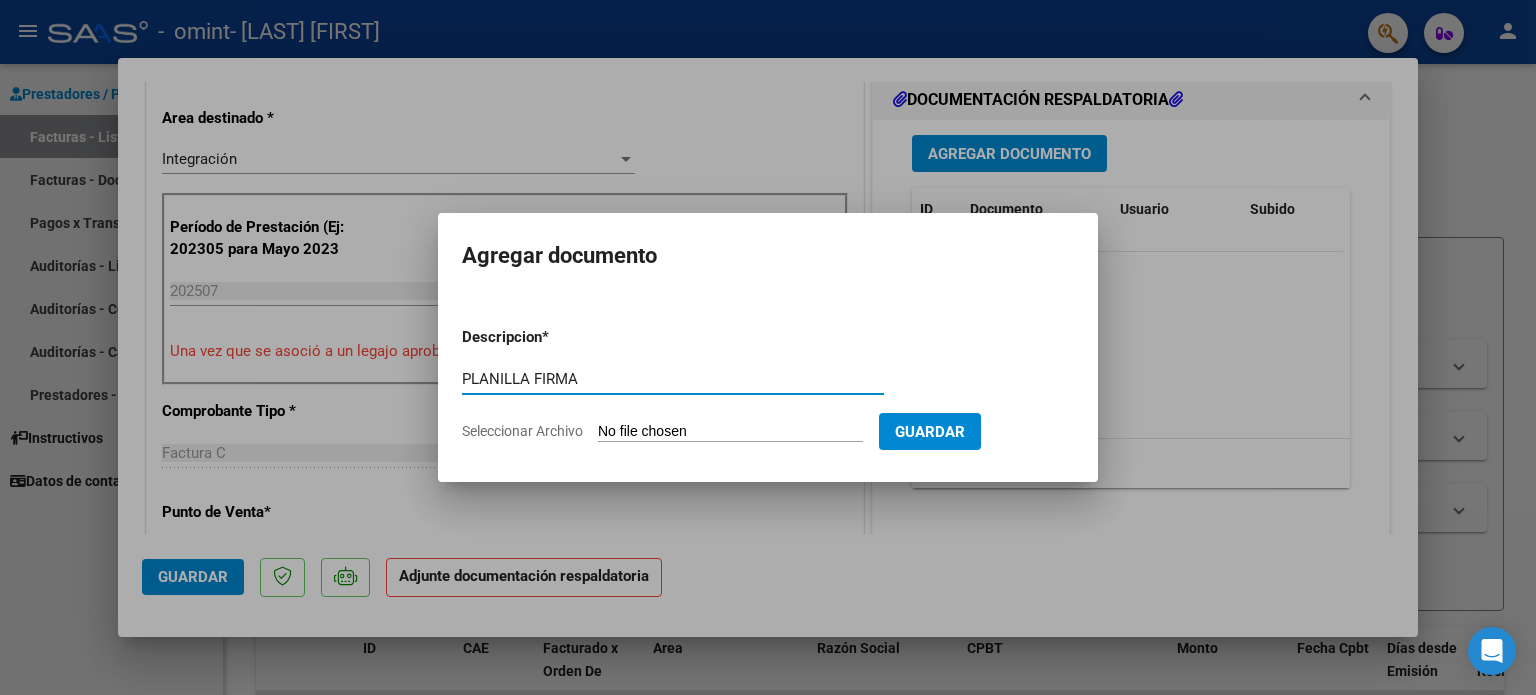 type on "PLANILLA FIRMA" 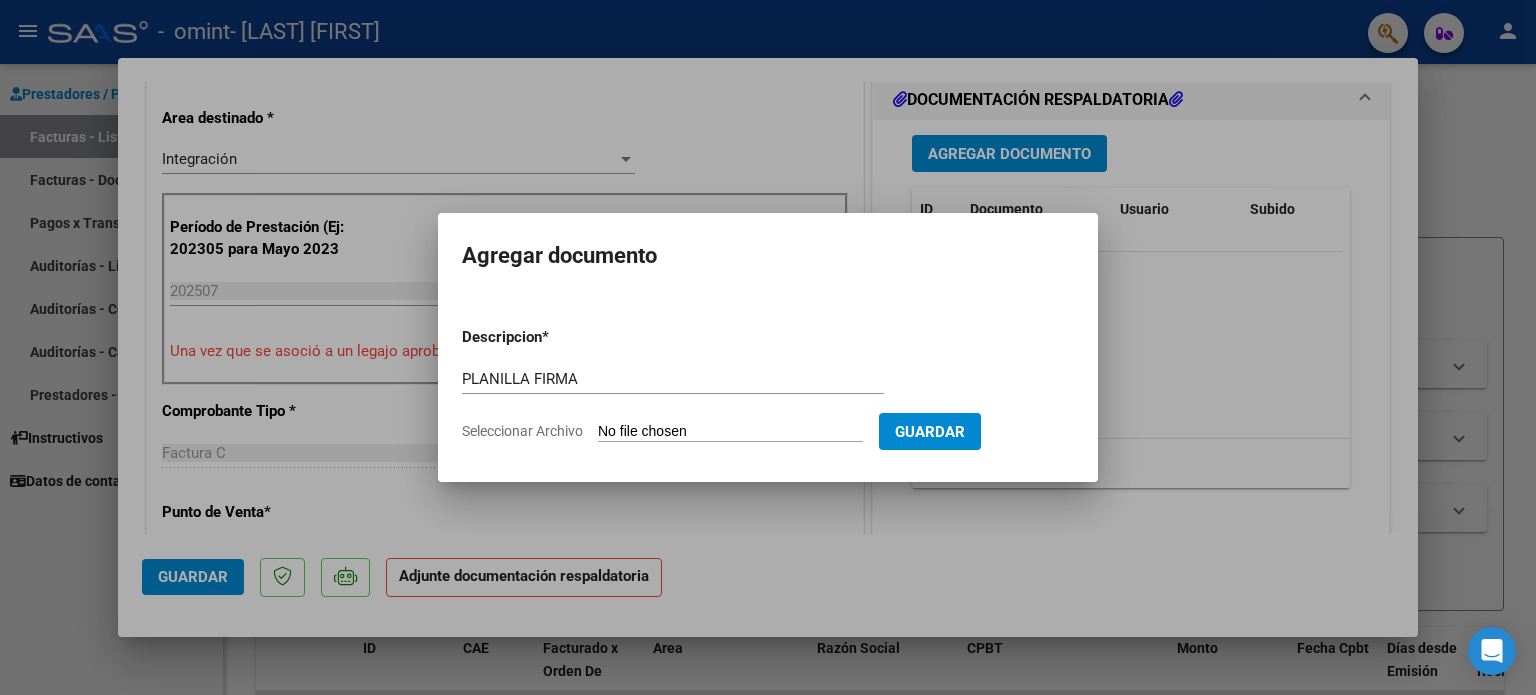click on "Seleccionar Archivo" at bounding box center (730, 432) 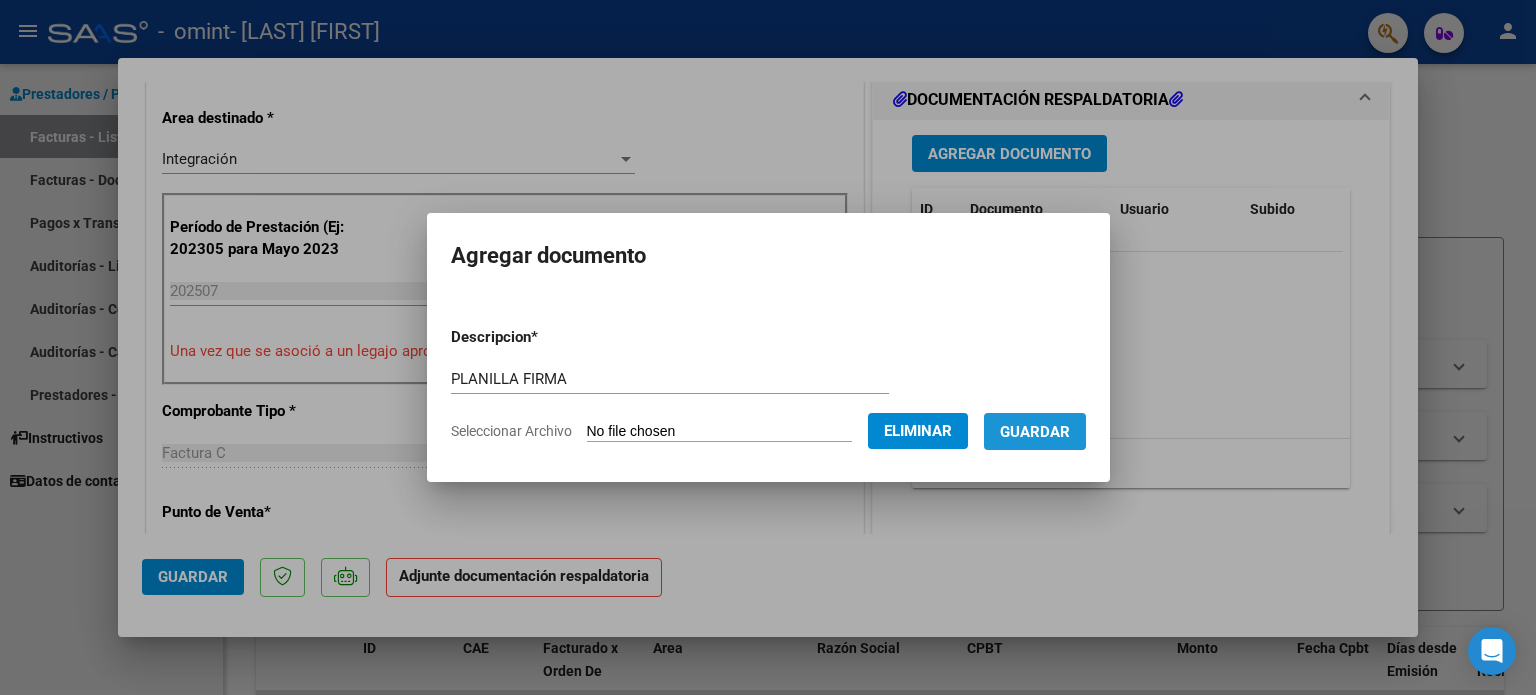 click on "Guardar" at bounding box center (1035, 432) 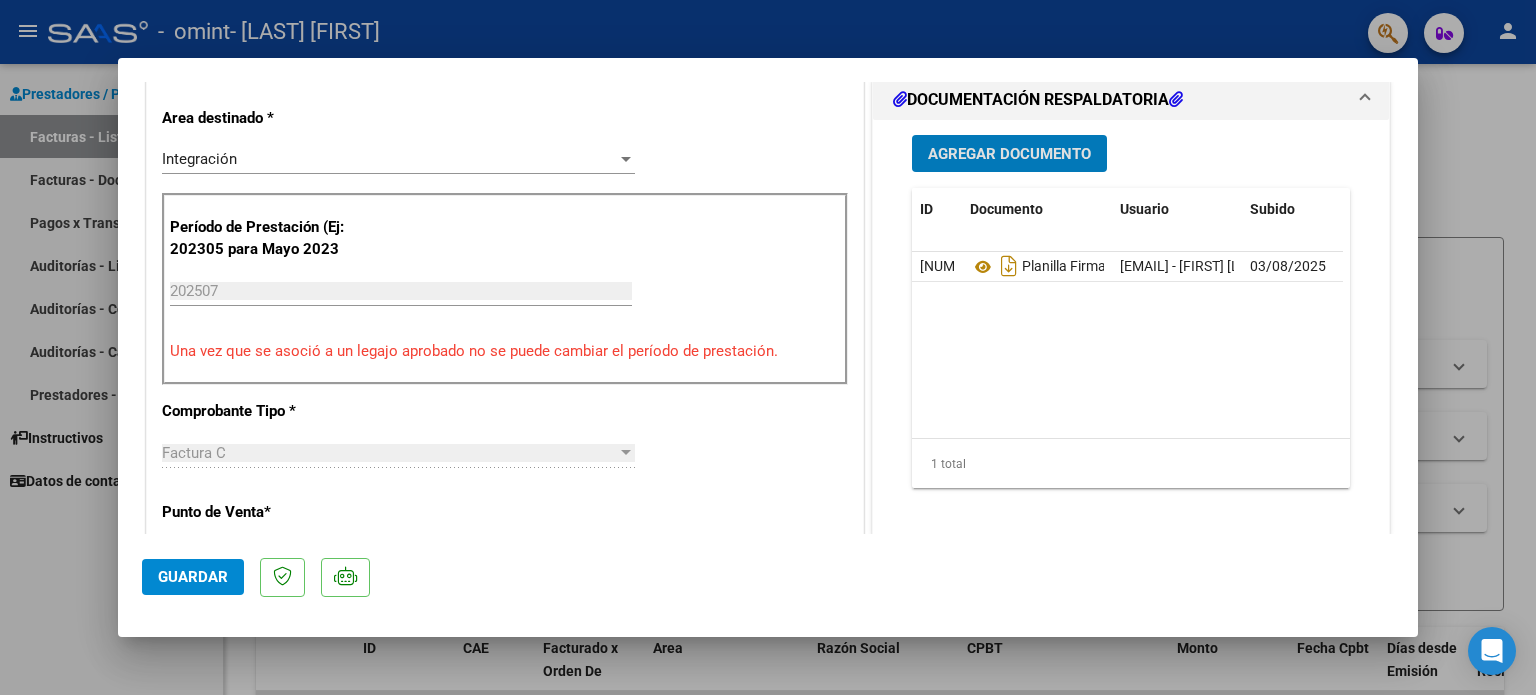 scroll, scrollTop: 881, scrollLeft: 0, axis: vertical 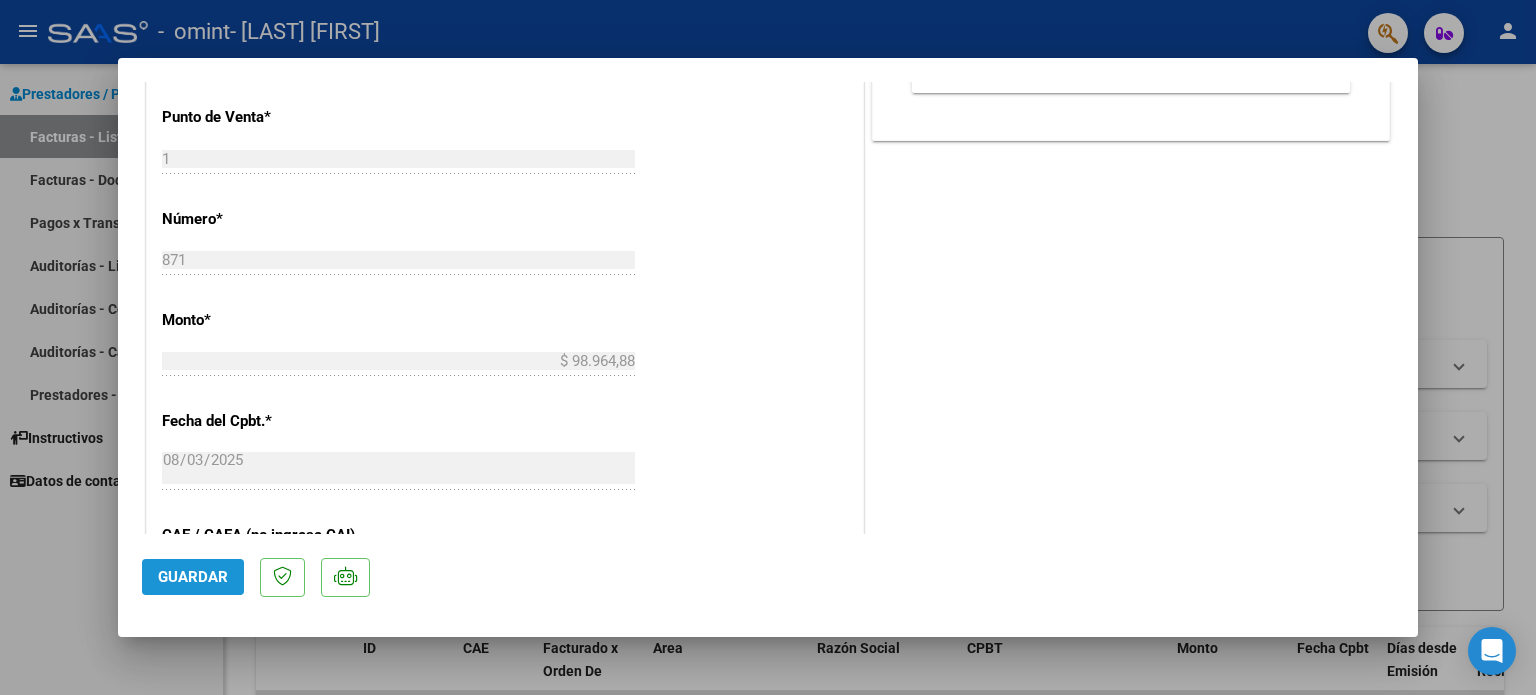 click on "Guardar" 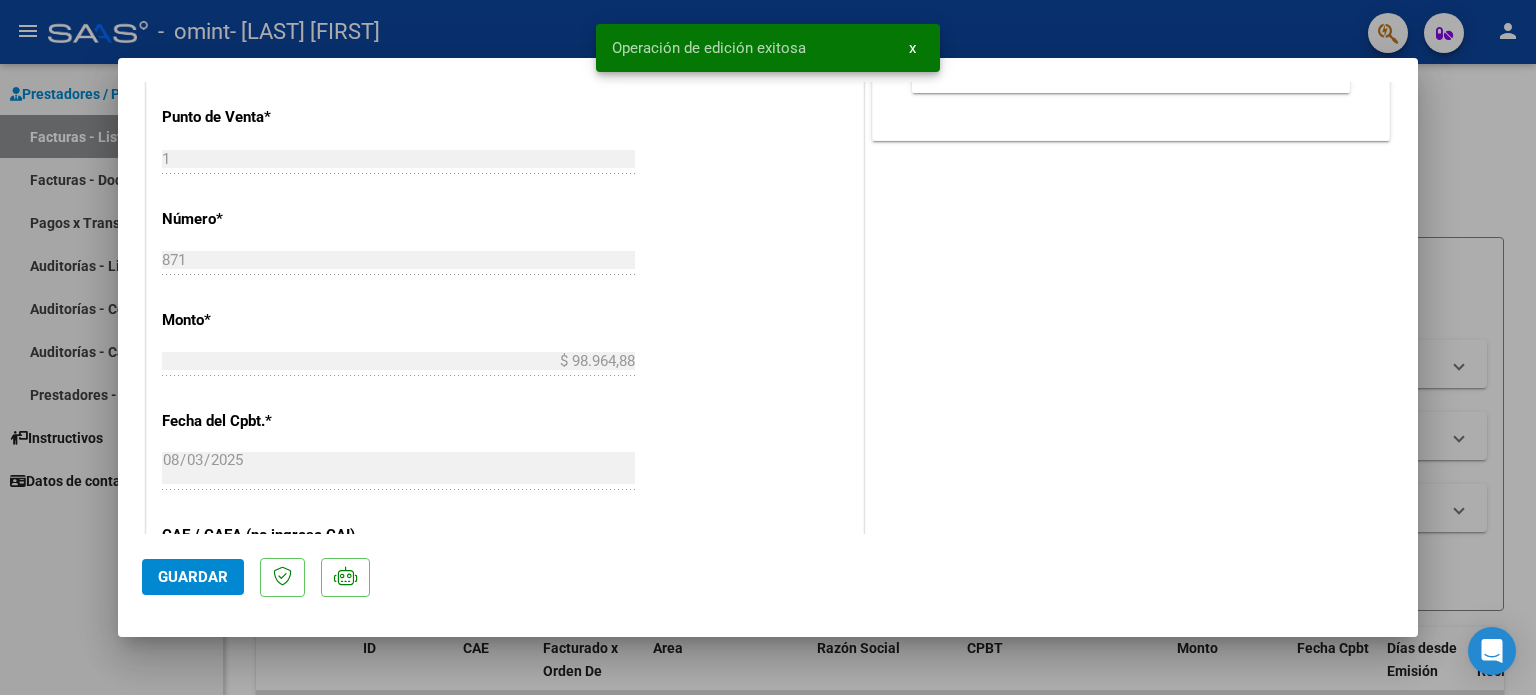 click at bounding box center (768, 347) 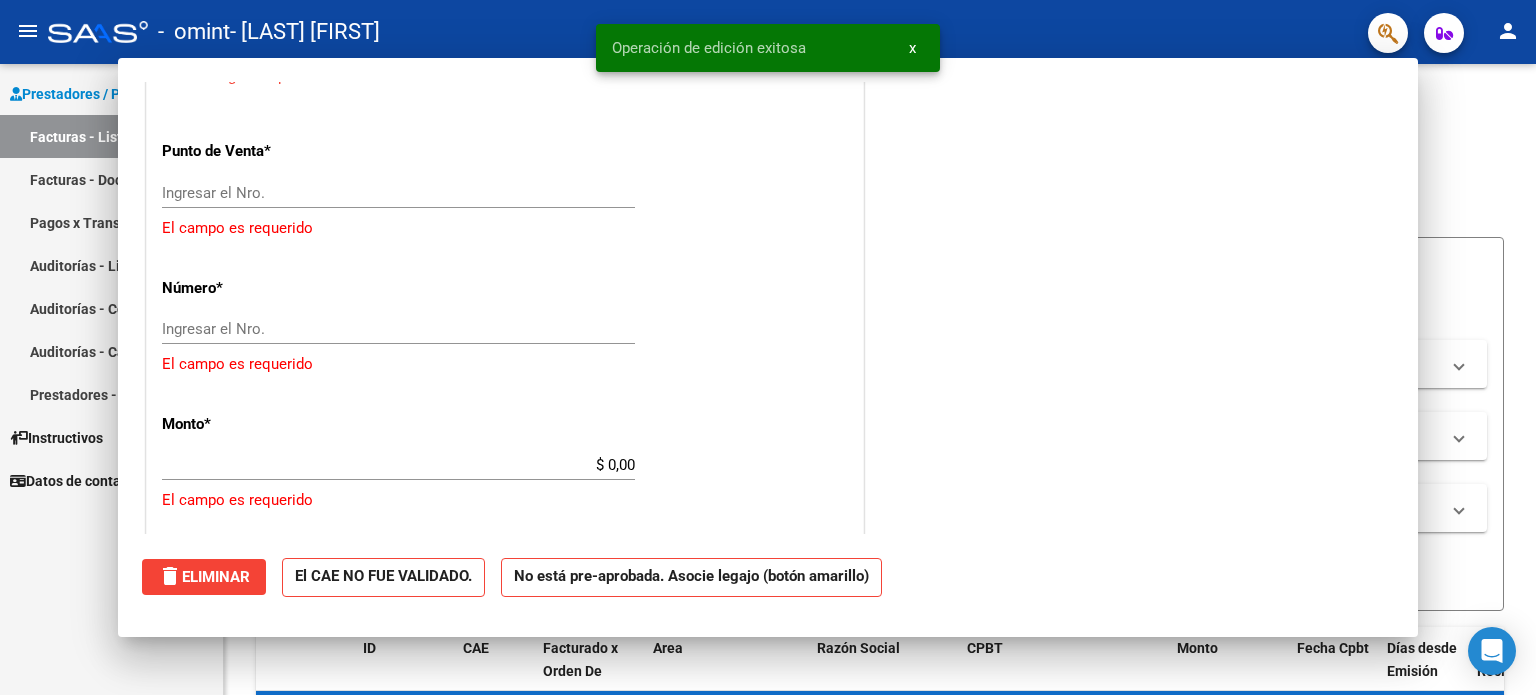 scroll, scrollTop: 840, scrollLeft: 0, axis: vertical 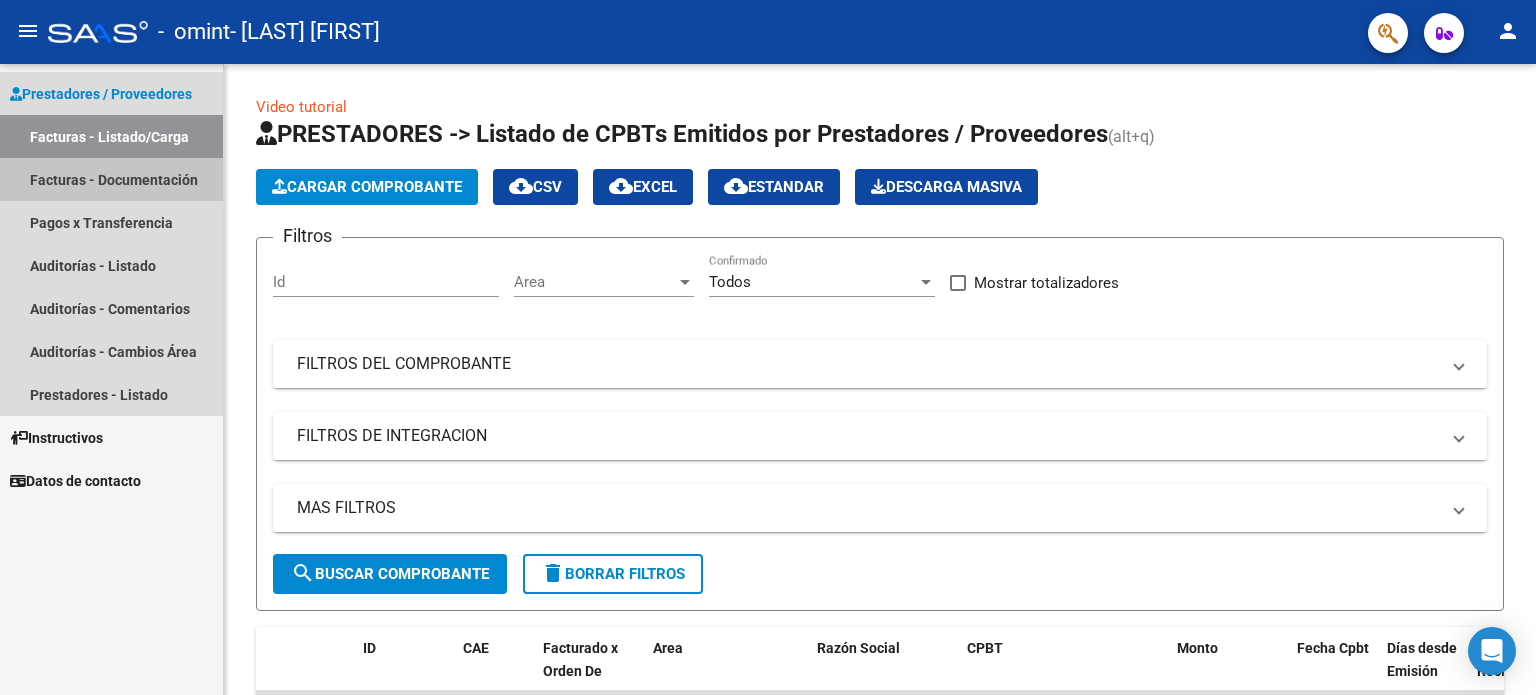 click on "Facturas - Documentación" at bounding box center [111, 179] 